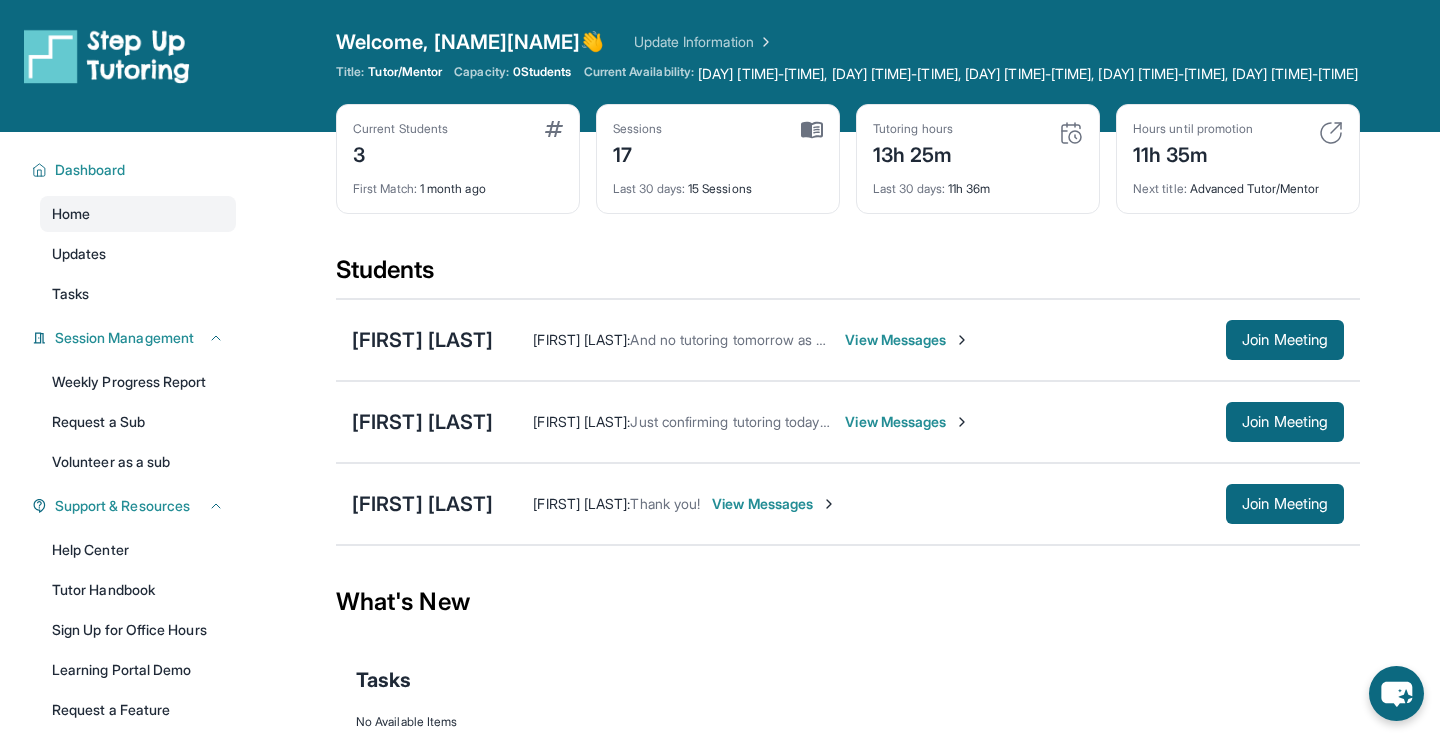 scroll, scrollTop: 0, scrollLeft: 0, axis: both 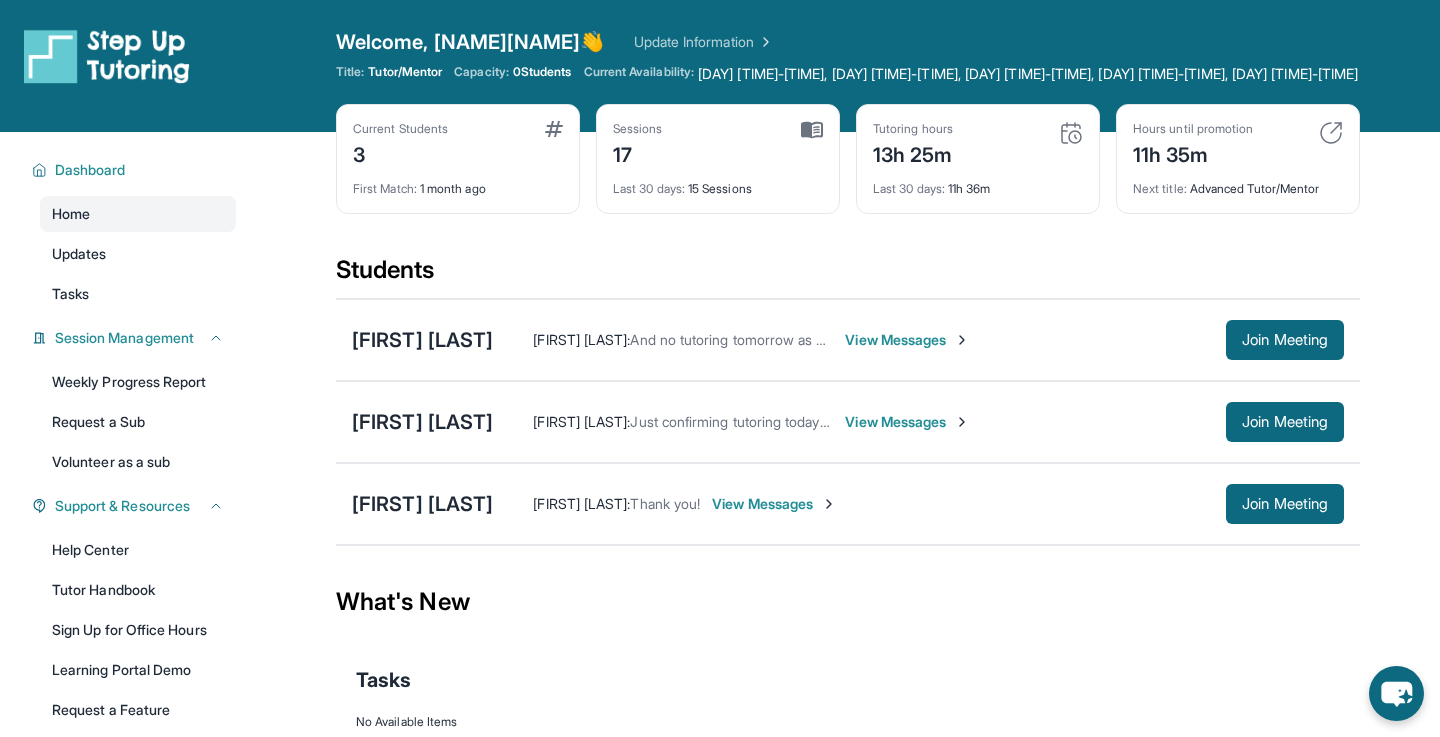click on "Update Information" at bounding box center (704, 42) 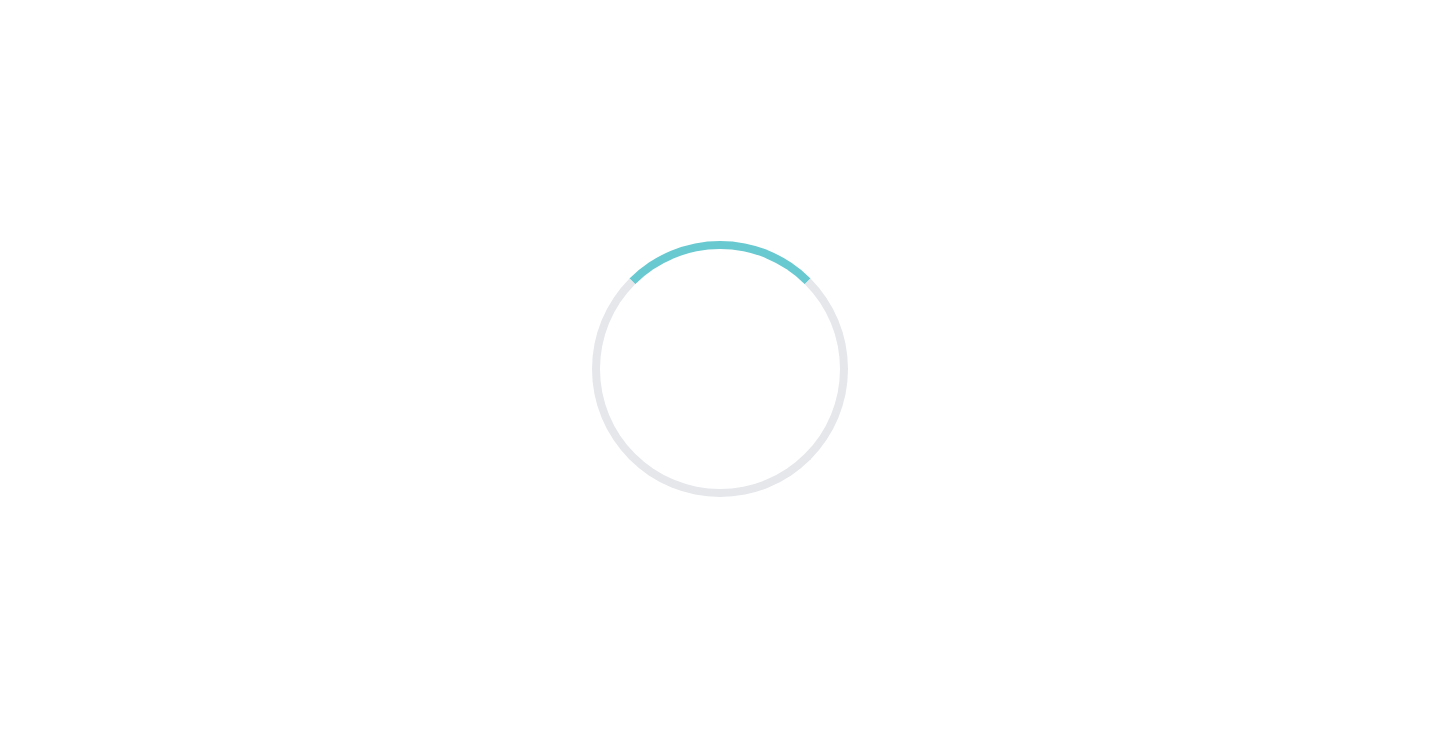scroll, scrollTop: 0, scrollLeft: 0, axis: both 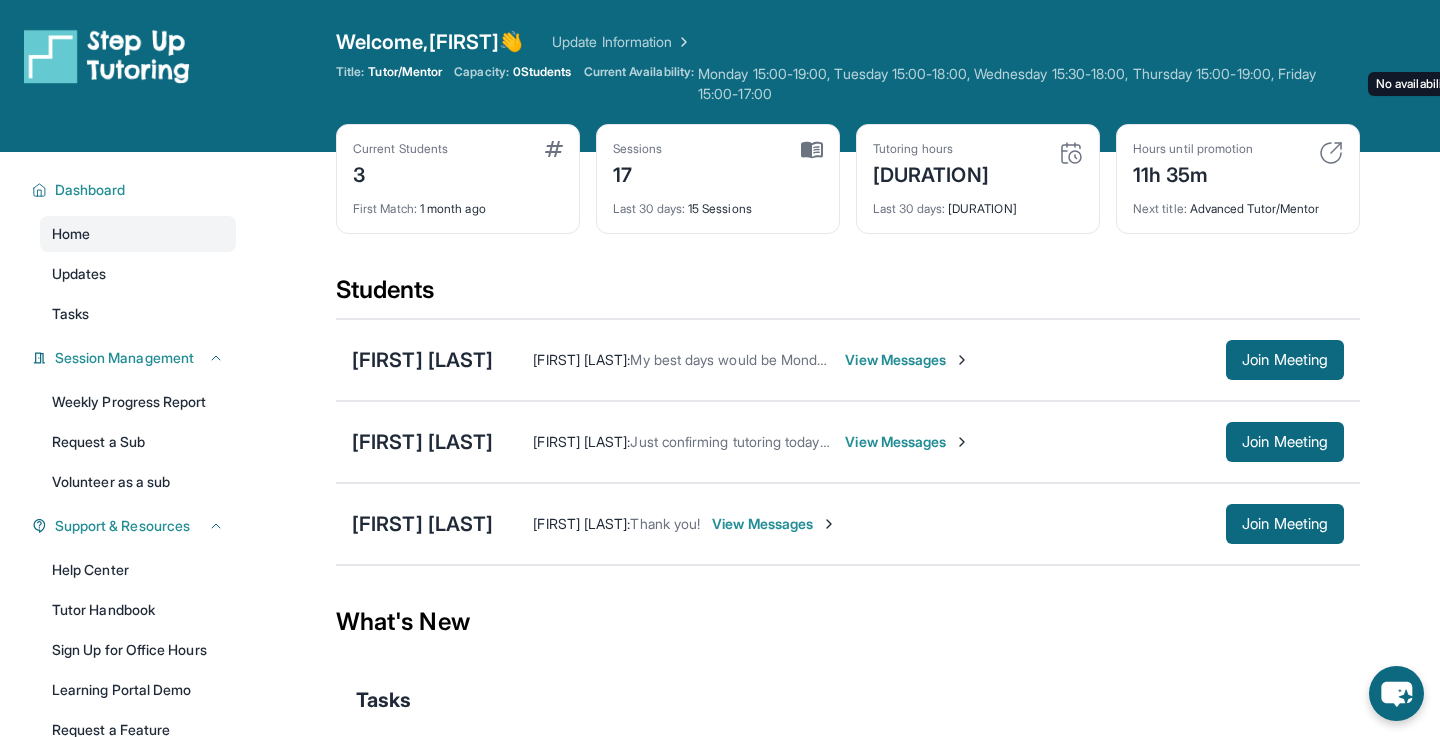 click on "Monday 15:00-19:00, Tuesday 15:00-18:00, Wednesday 15:30-18:00, Thursday 15:00-19:00, Friday 15:00-17:00 No availability form exists for this tutor" at bounding box center (1029, 84) 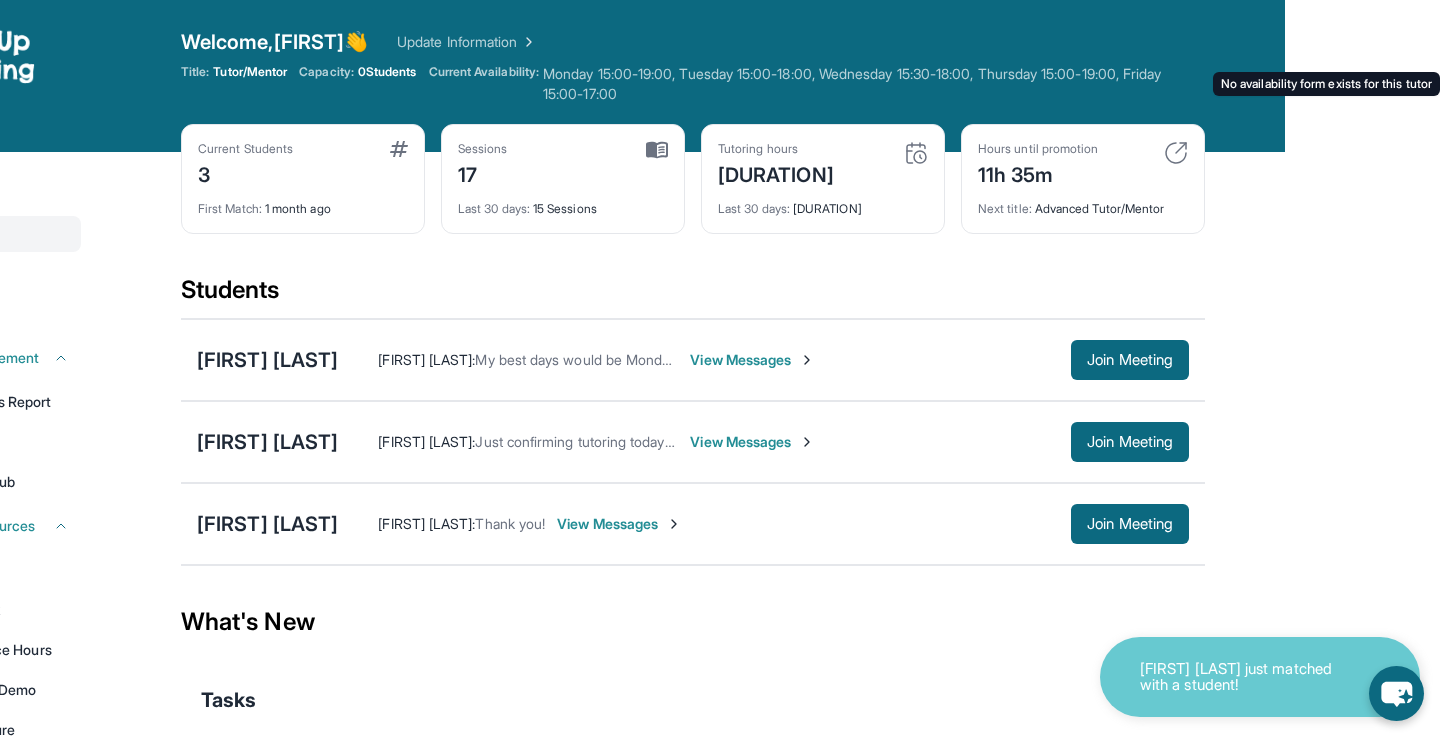scroll, scrollTop: 0, scrollLeft: 0, axis: both 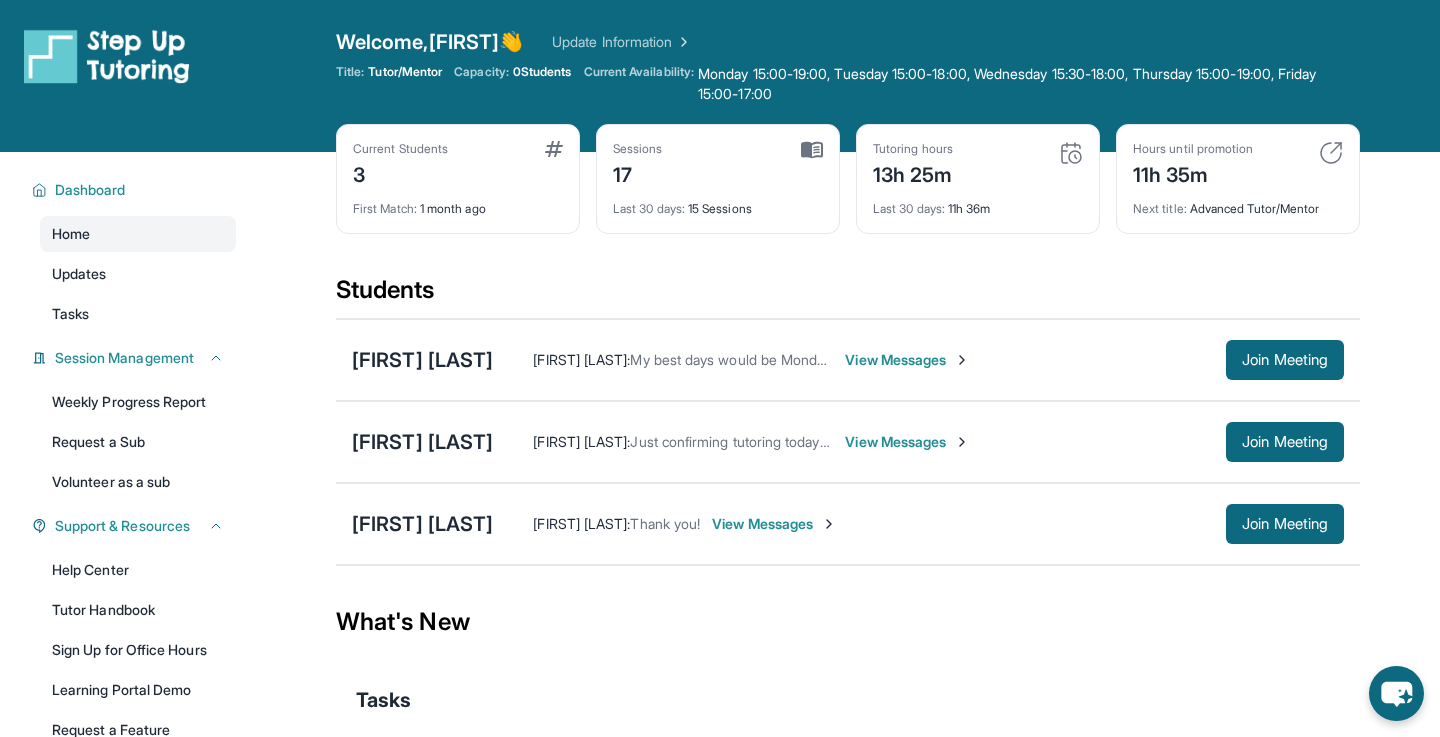 click on "Update Information" at bounding box center [622, 42] 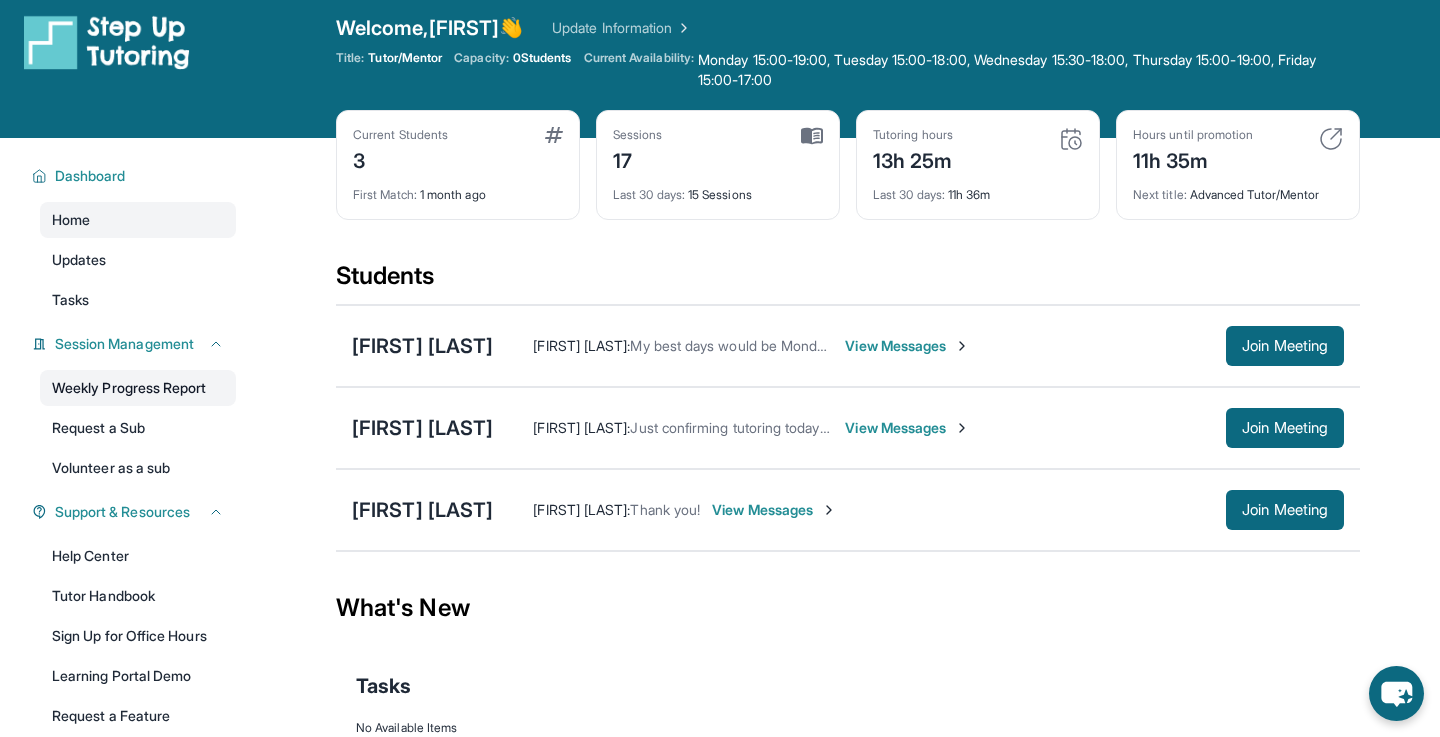 scroll, scrollTop: 0, scrollLeft: 0, axis: both 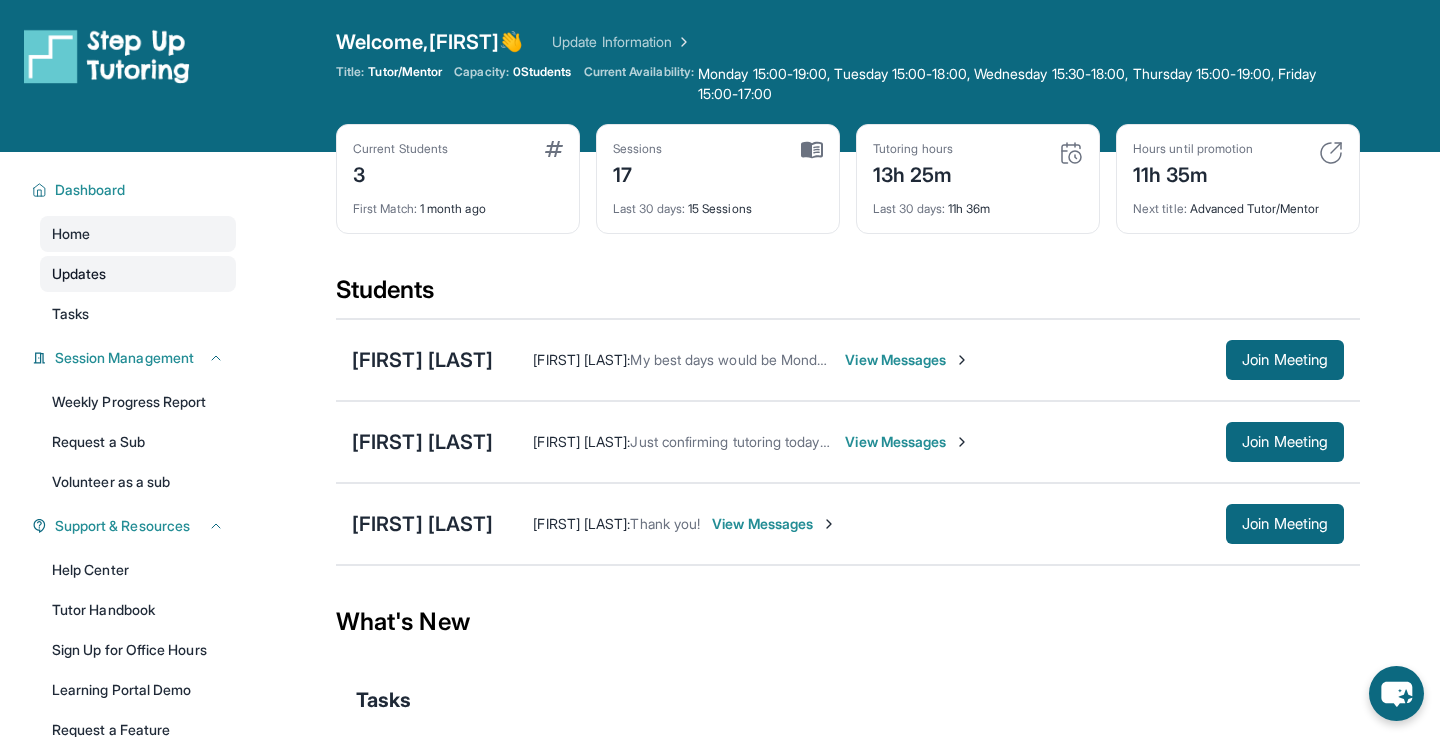 click on "Updates" at bounding box center (79, 274) 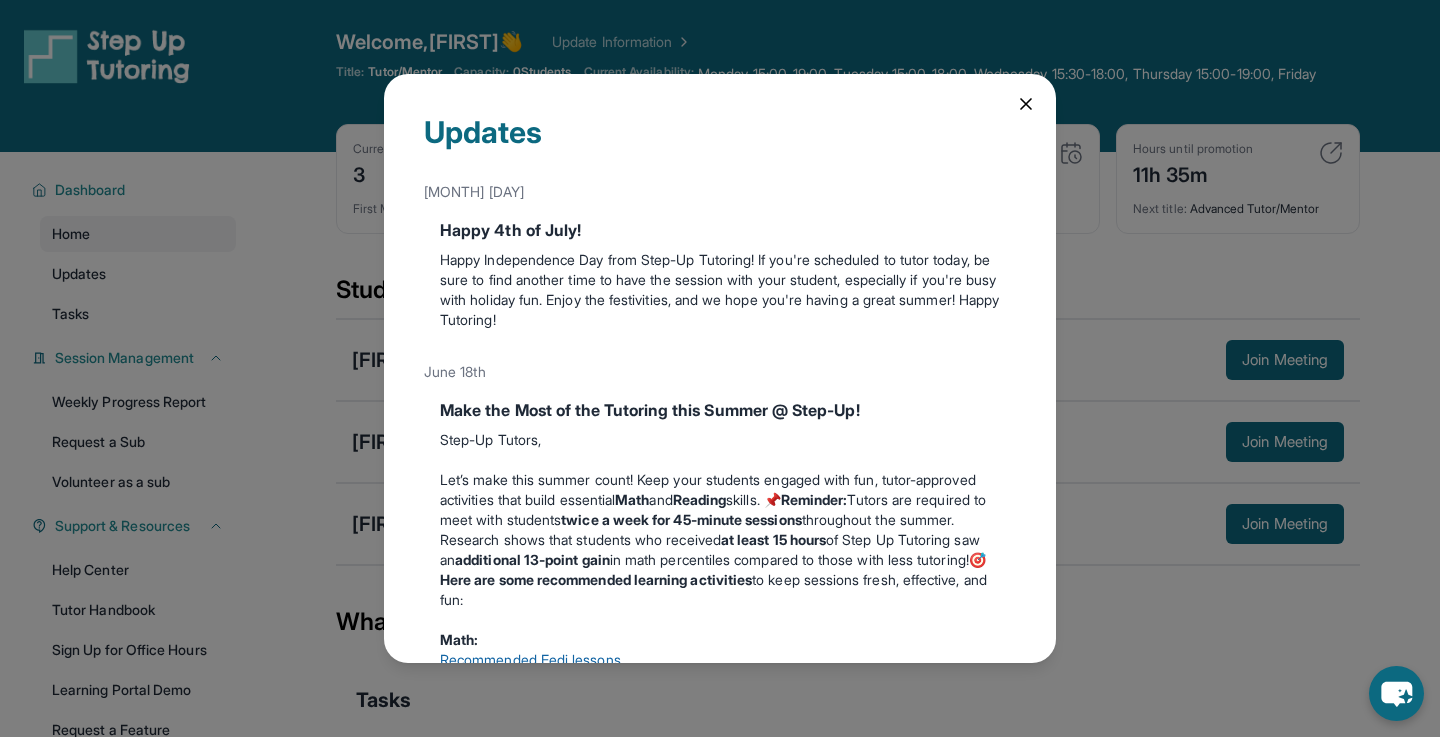 click 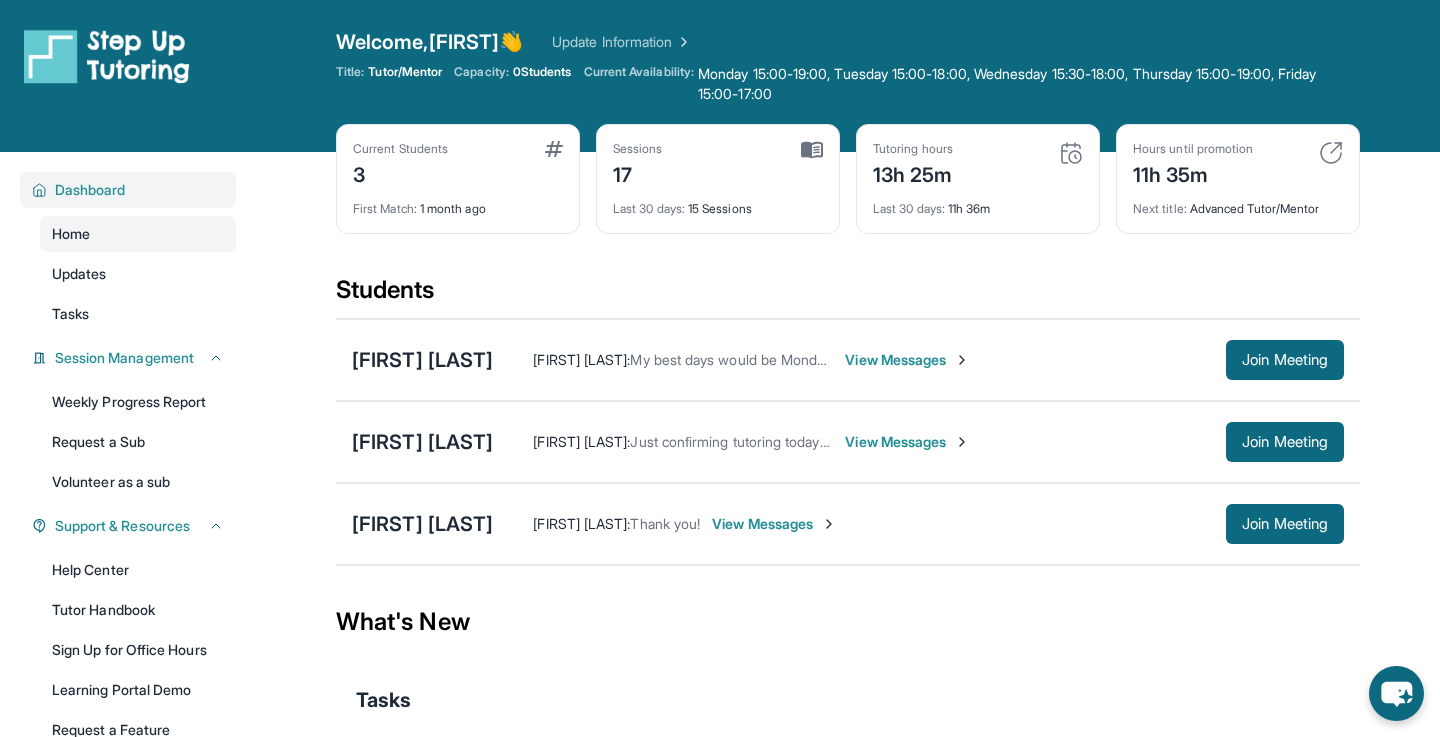 click on "Dashboard" at bounding box center [90, 190] 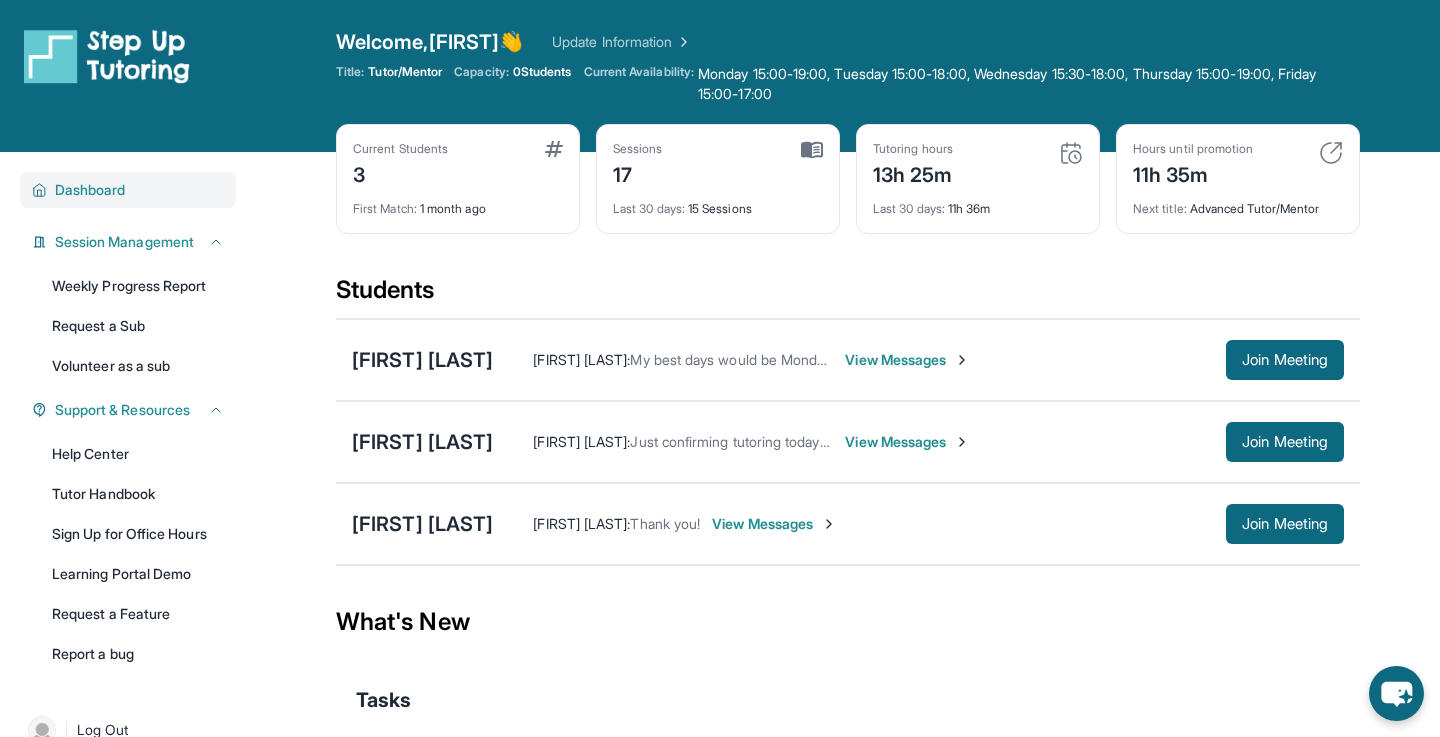 click on "Dashboard" at bounding box center (90, 190) 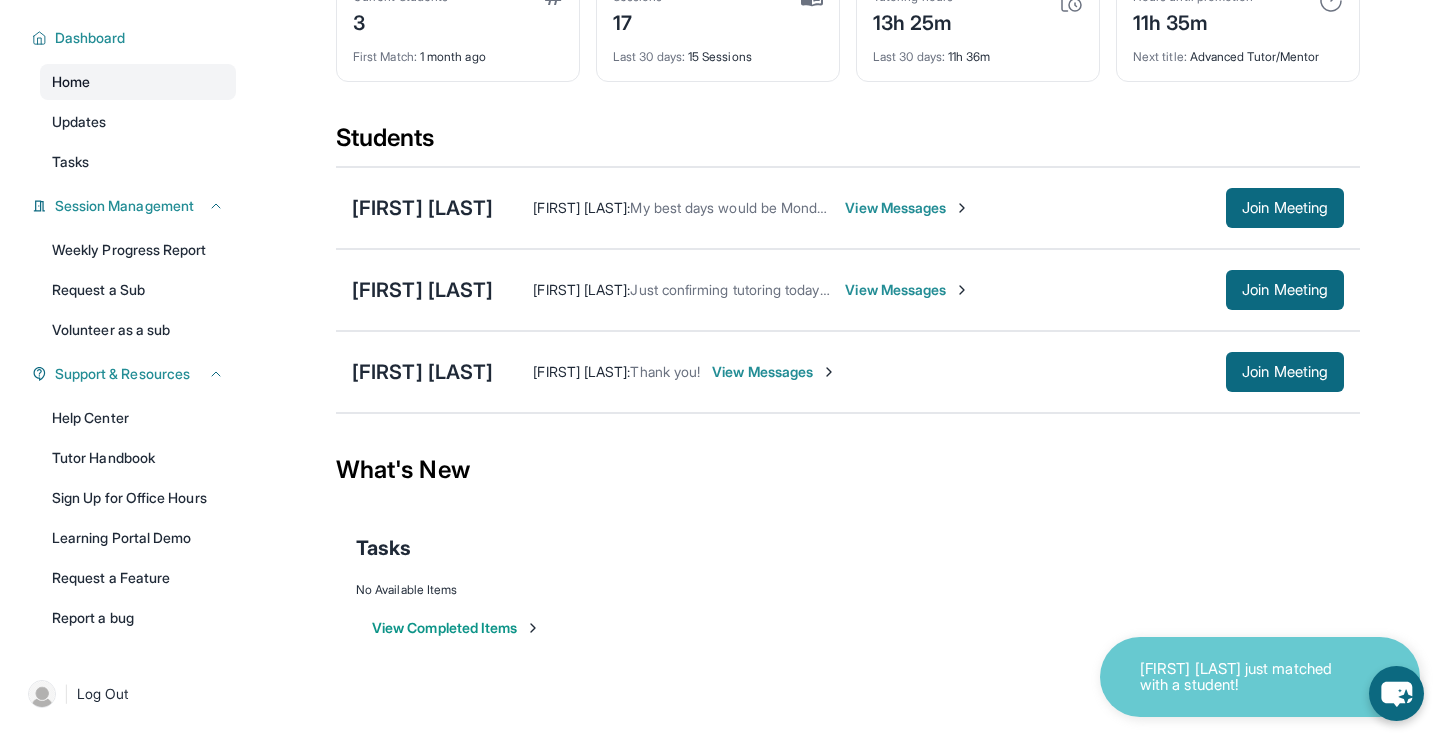 scroll, scrollTop: 0, scrollLeft: 0, axis: both 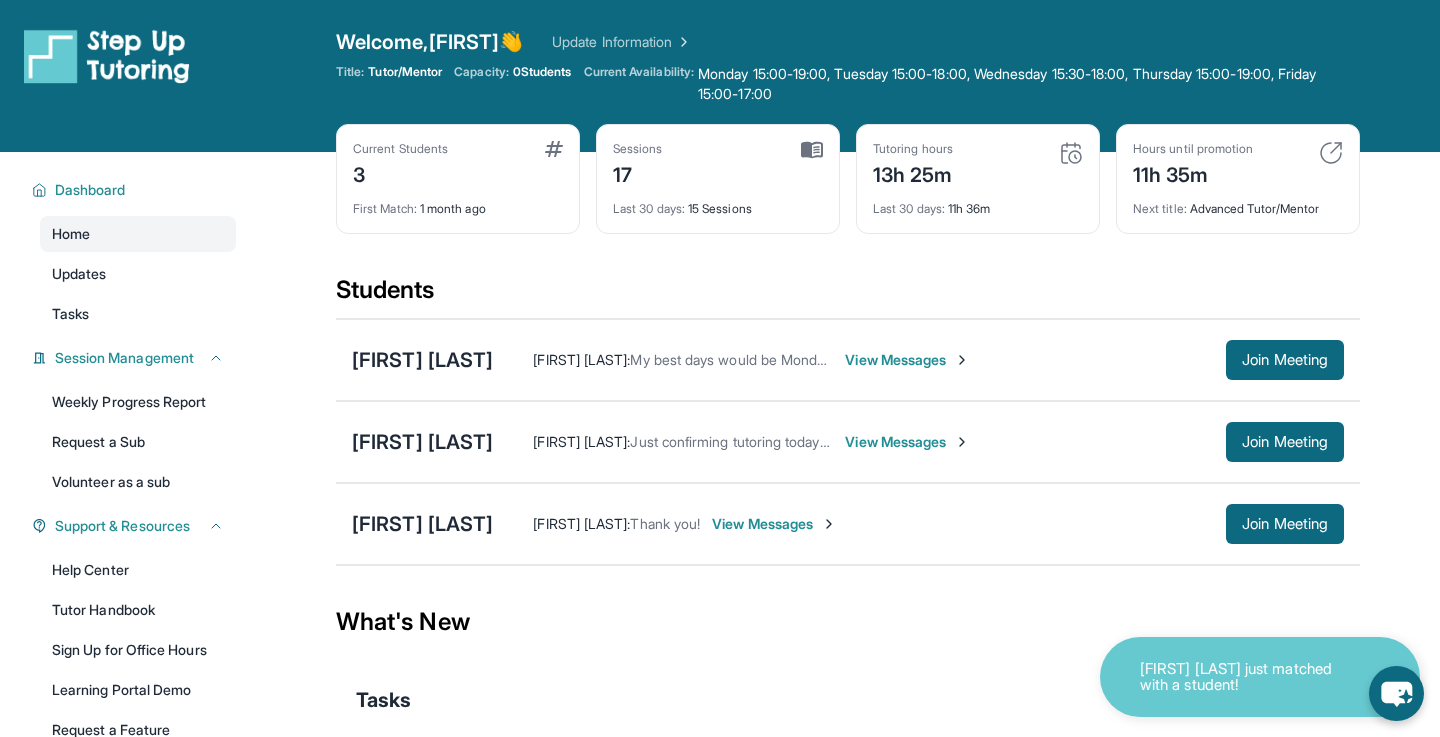 click on "Update Information" at bounding box center [622, 42] 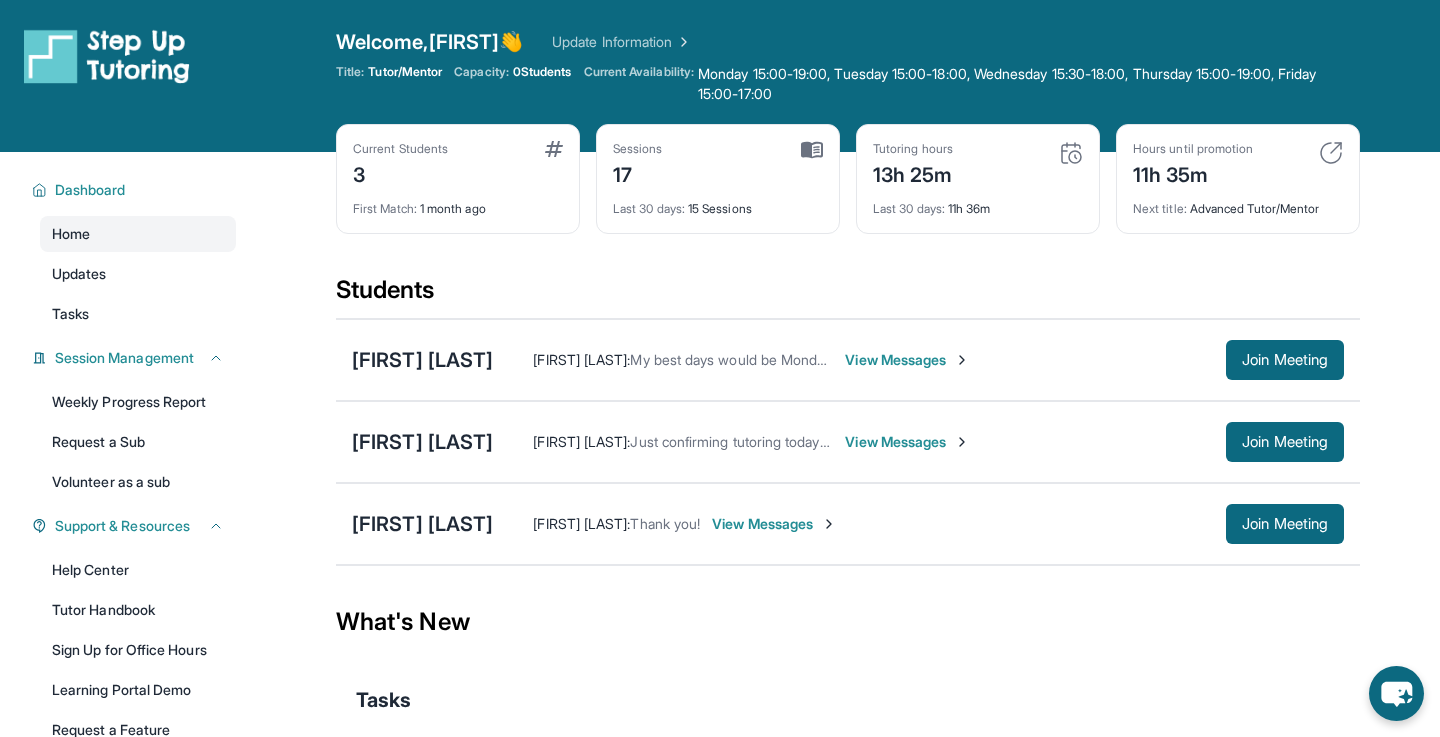 click at bounding box center (107, 56) 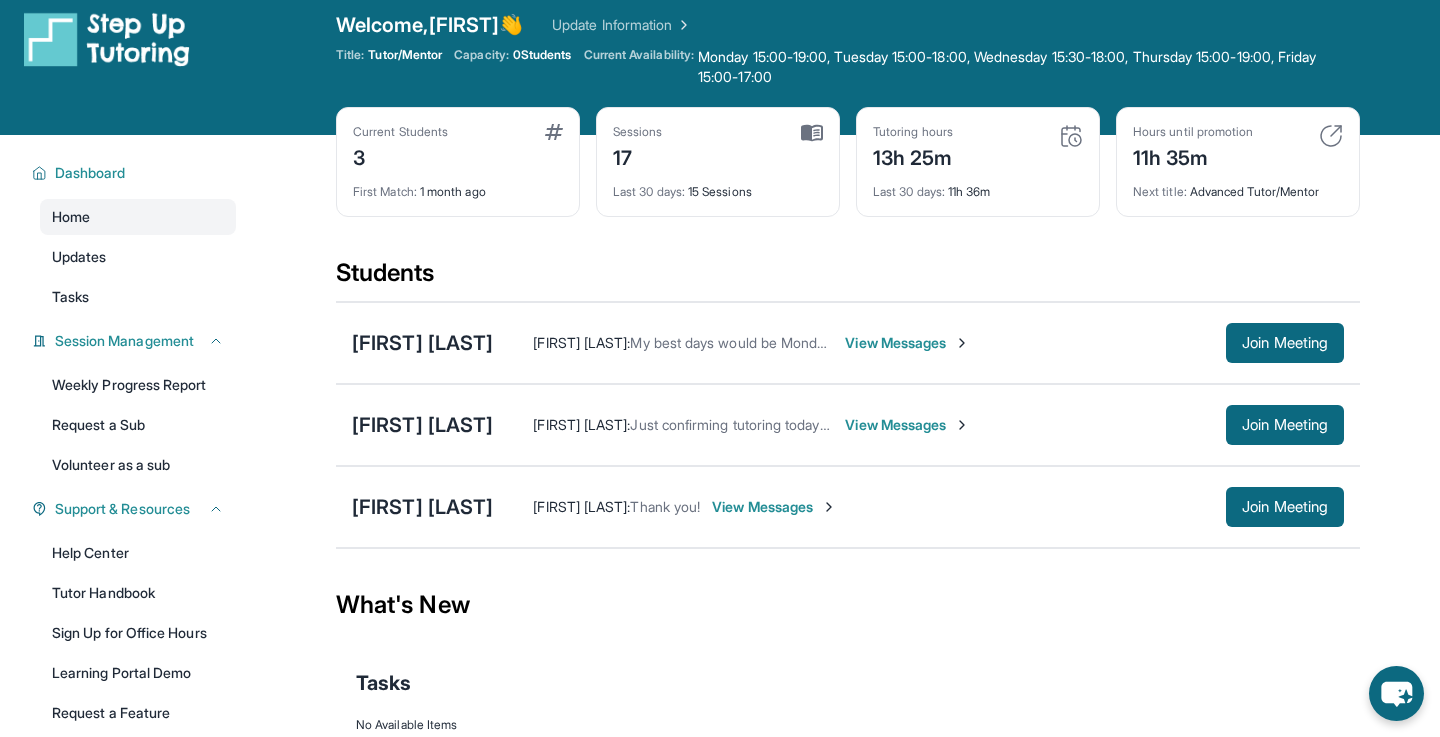 scroll, scrollTop: 0, scrollLeft: 0, axis: both 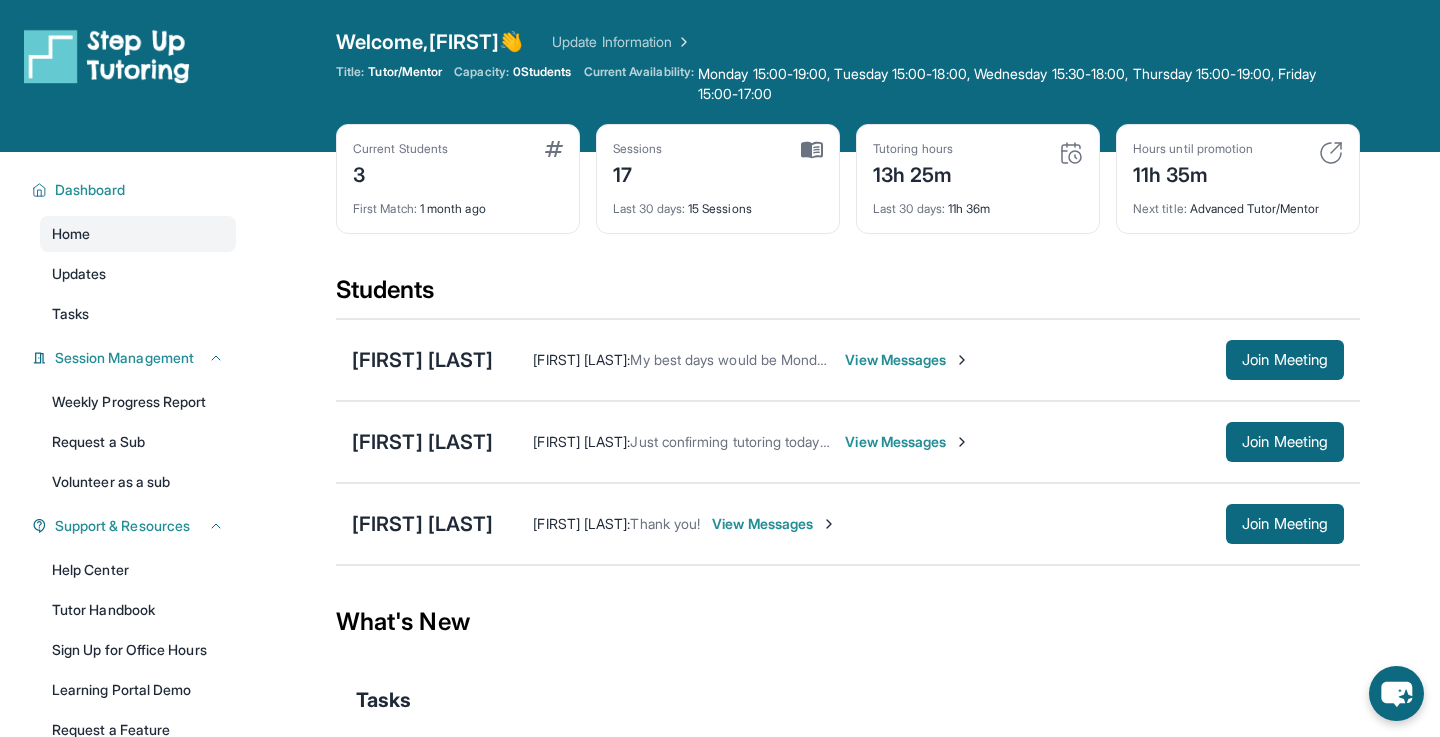 click on "Update Information" at bounding box center [622, 42] 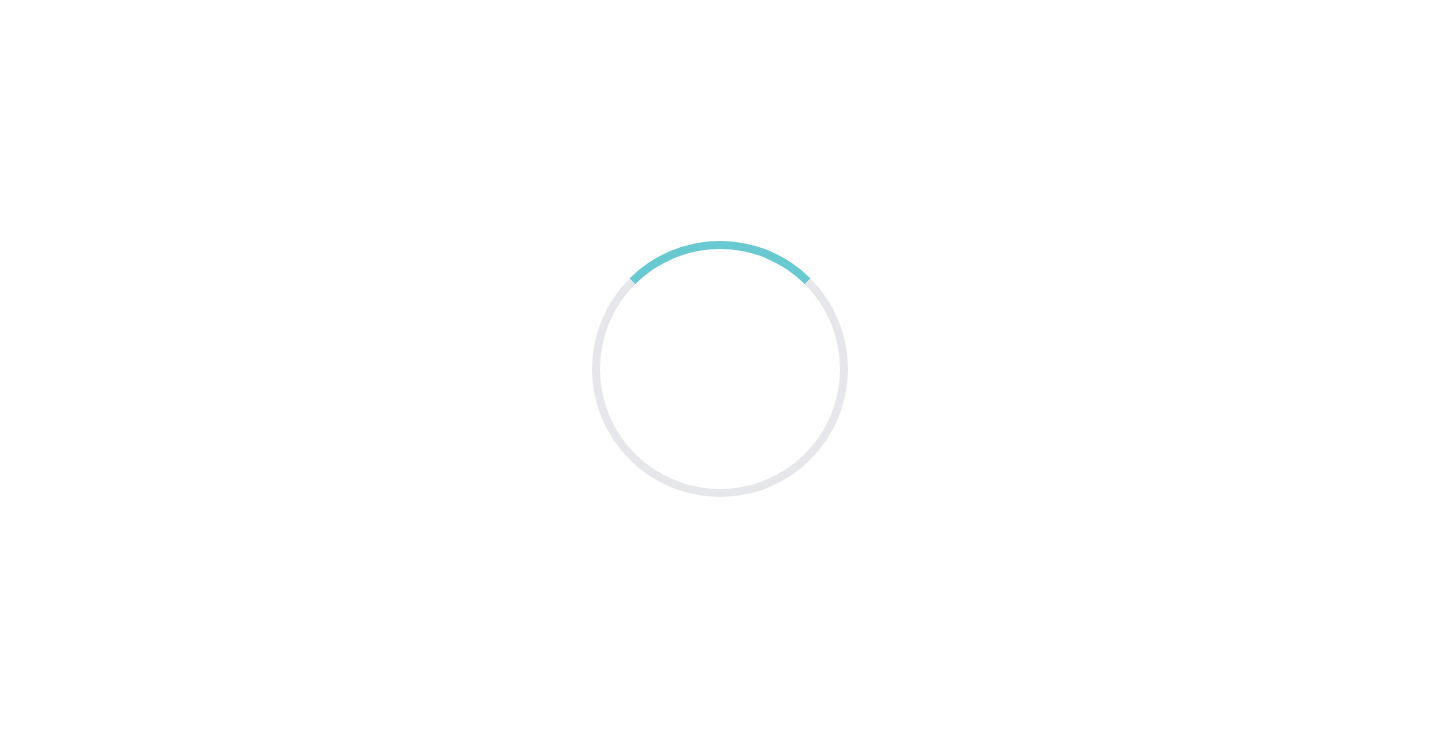 scroll, scrollTop: 0, scrollLeft: 0, axis: both 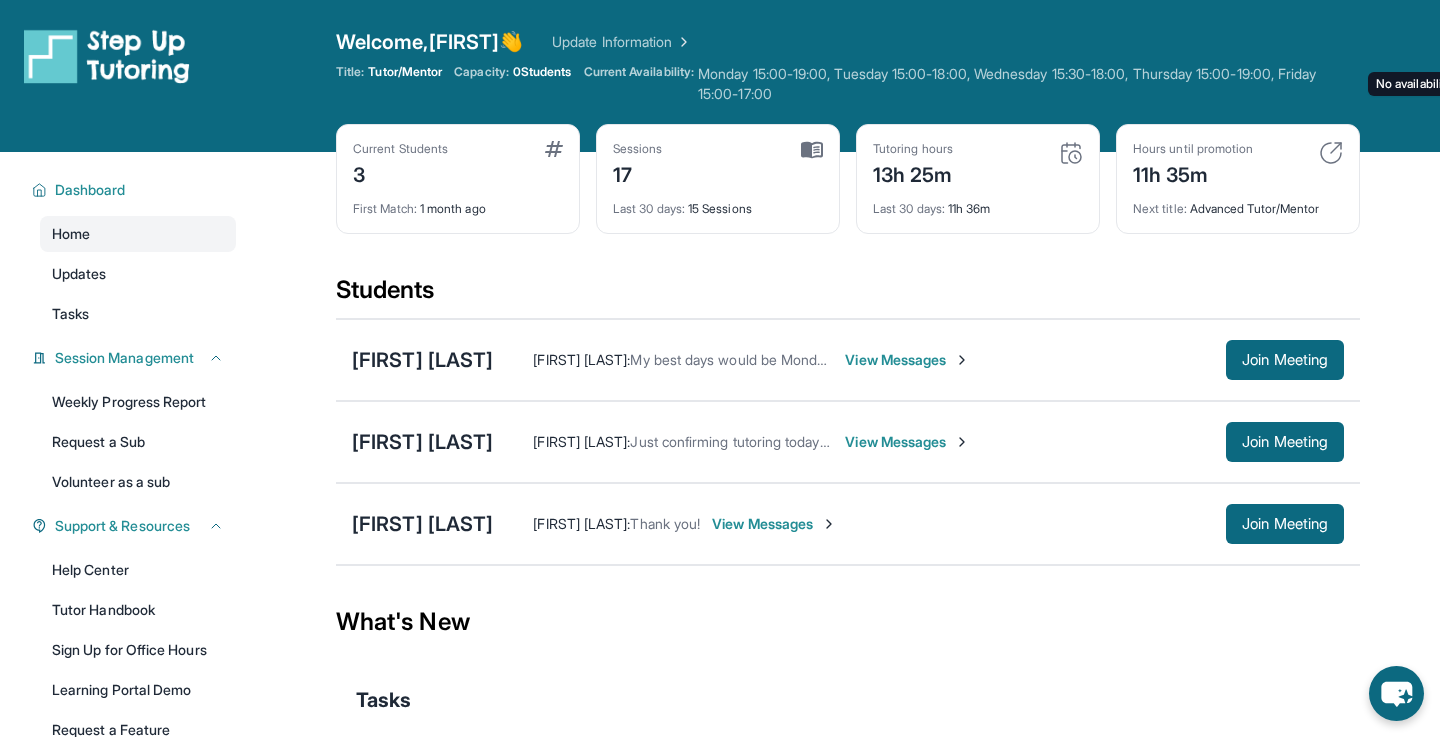 click on "Monday 15:00-19:00, Tuesday 15:00-18:00, Wednesday 15:30-18:00, Thursday 15:00-19:00, Friday 15:00-17:00 No availability form exists for this tutor" at bounding box center (1029, 84) 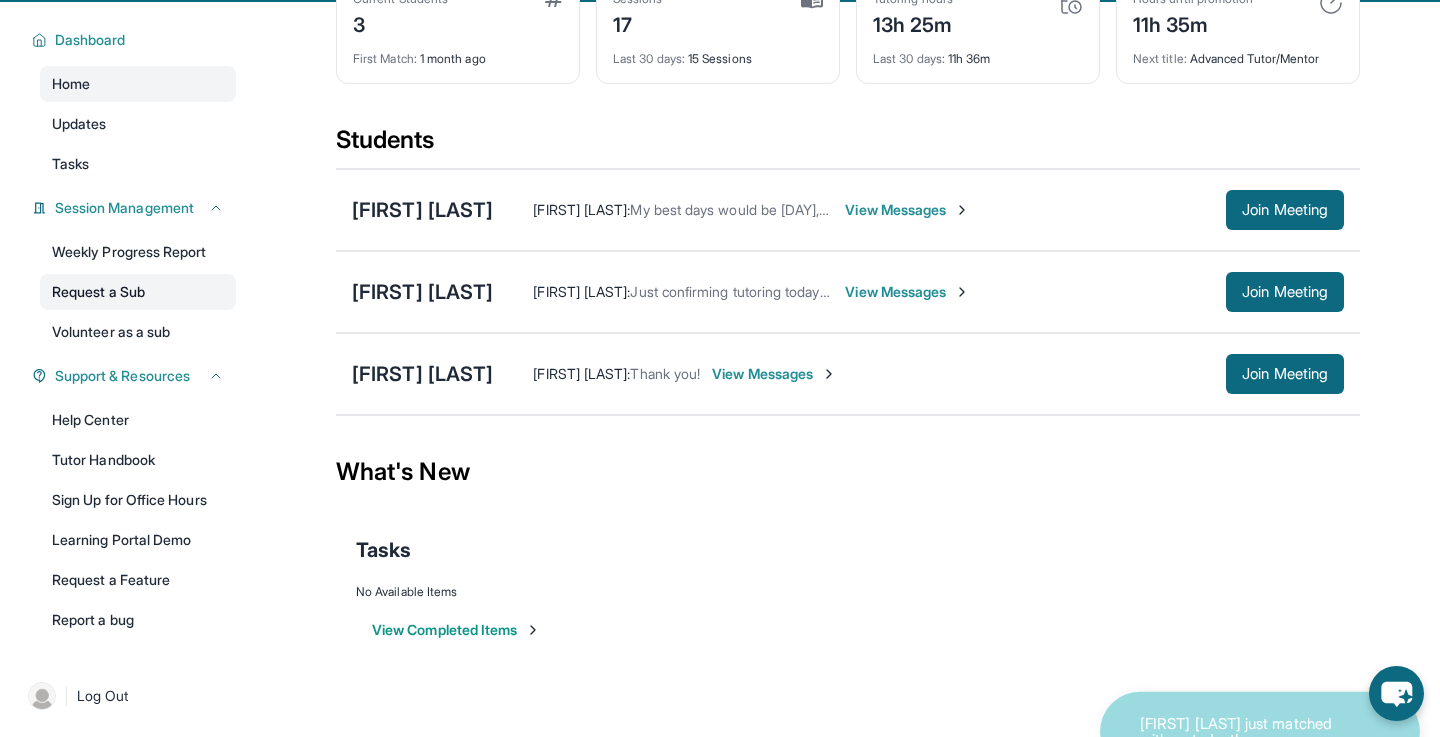 scroll, scrollTop: 152, scrollLeft: 0, axis: vertical 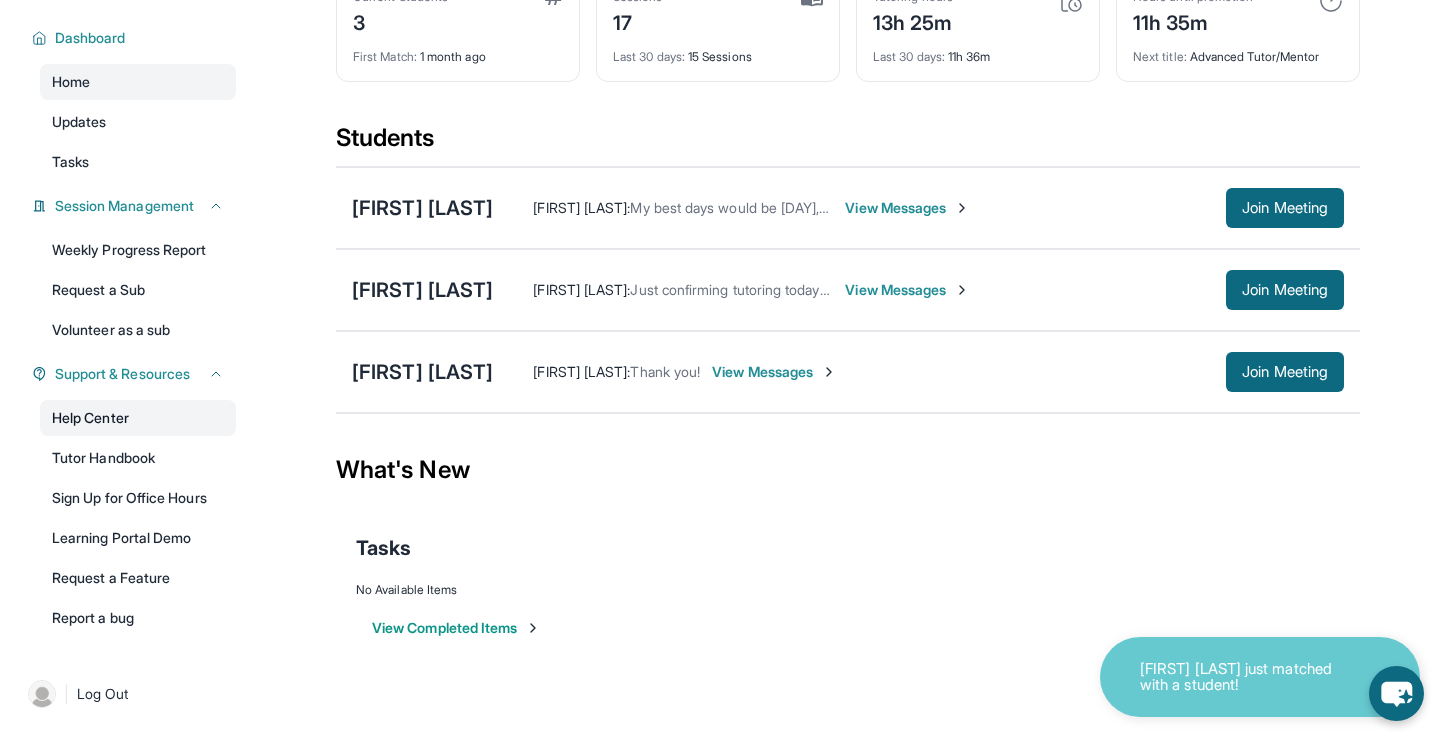 click on "Help Center" at bounding box center [138, 418] 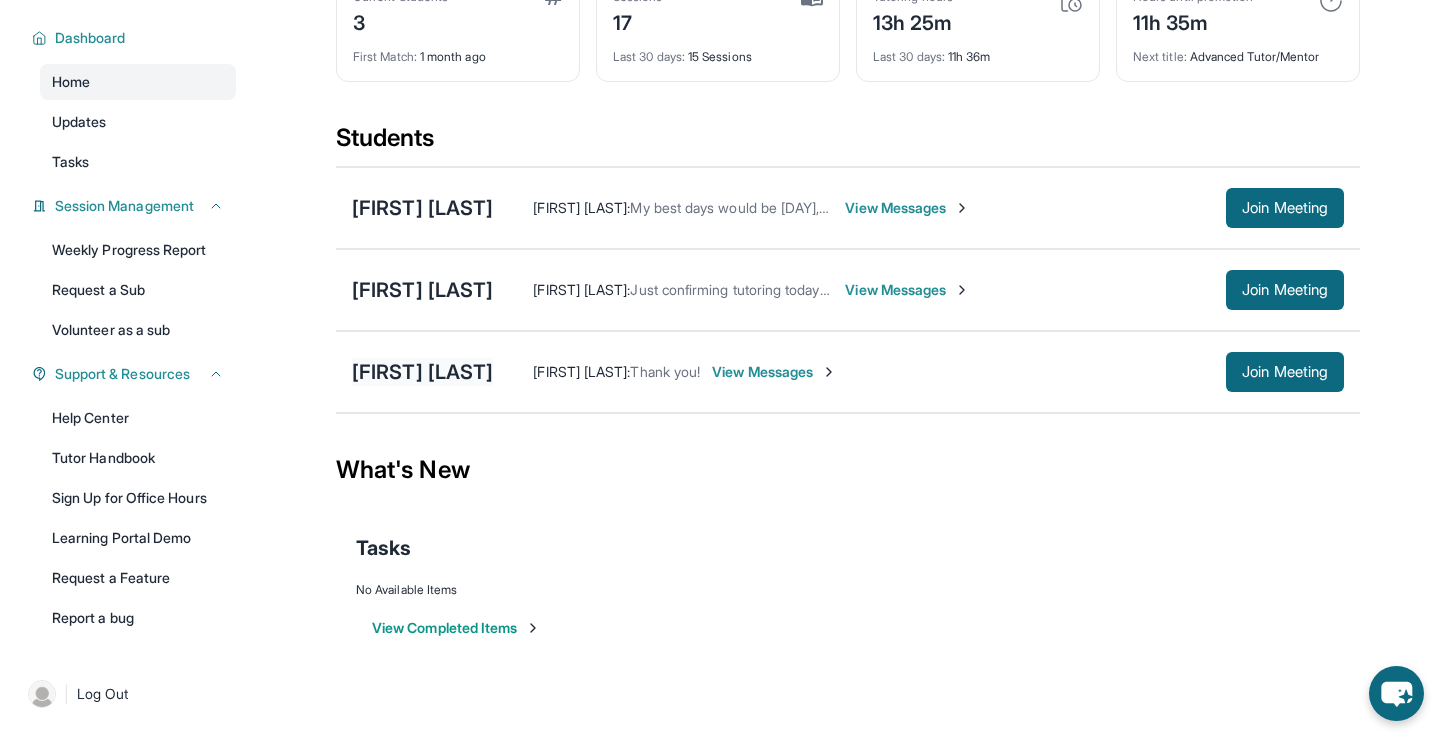 scroll, scrollTop: 0, scrollLeft: 0, axis: both 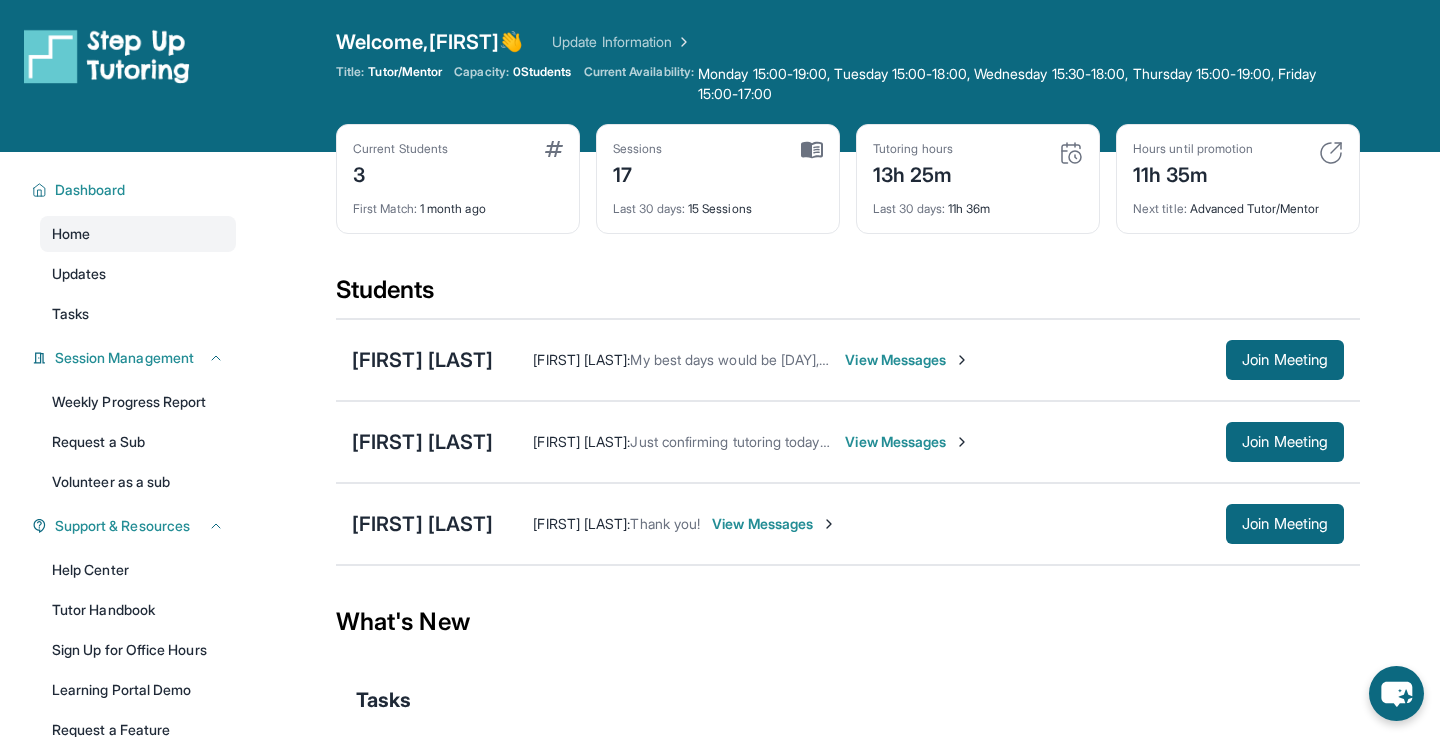 click on "Welcome,  Paige  👋 Update Information  Title: Tutor/Mentor Capacity: 0  Students Current Availability: Monday 15:00-19:00, Tuesday 15:00-18:00, Wednesday 15:30-18:00, Thursday 15:00-19:00, Friday 15:00-17:00 No availability form exists for this tutor" at bounding box center [848, 76] 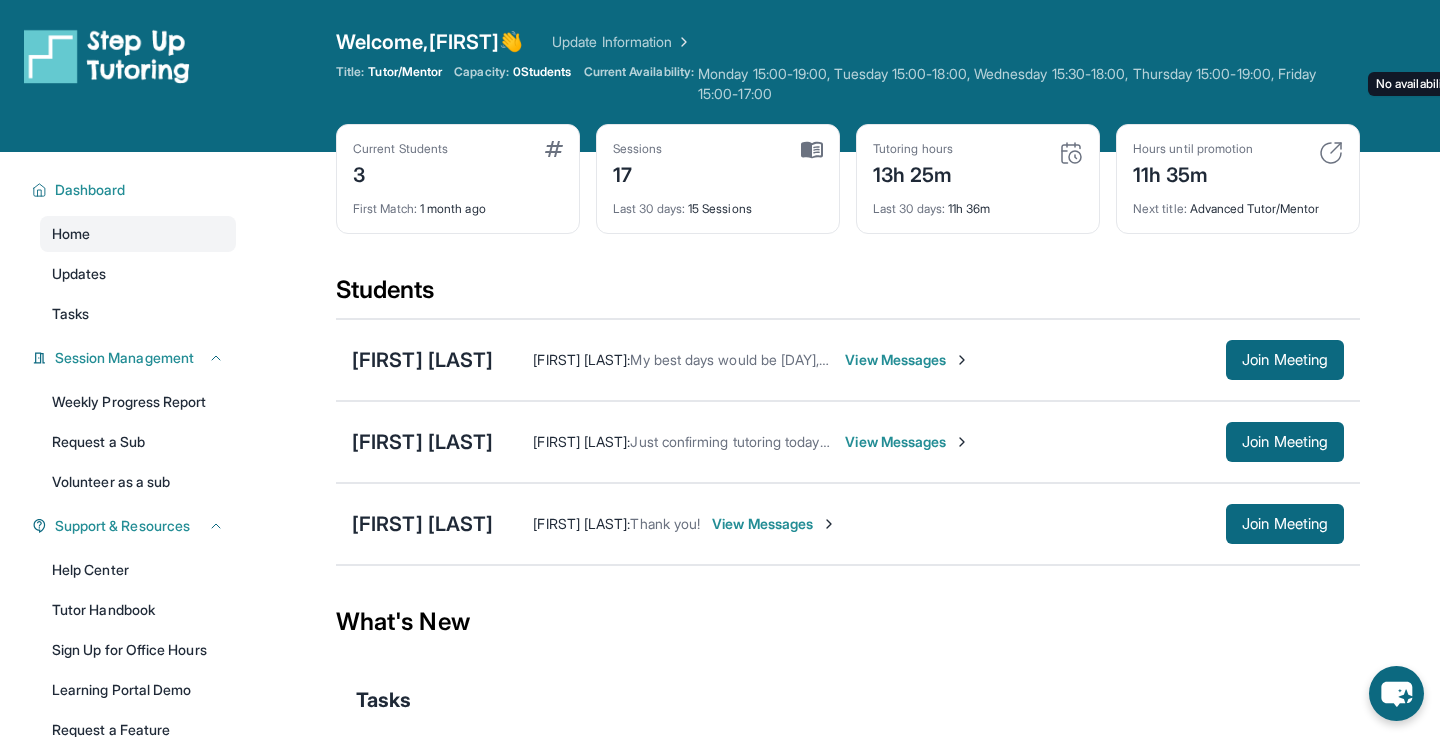 click on "Monday 15:00-19:00, Tuesday 15:00-18:00, Wednesday 15:30-18:00, Thursday 15:00-19:00, Friday 15:00-17:00 No availability form exists for this tutor" at bounding box center [1029, 84] 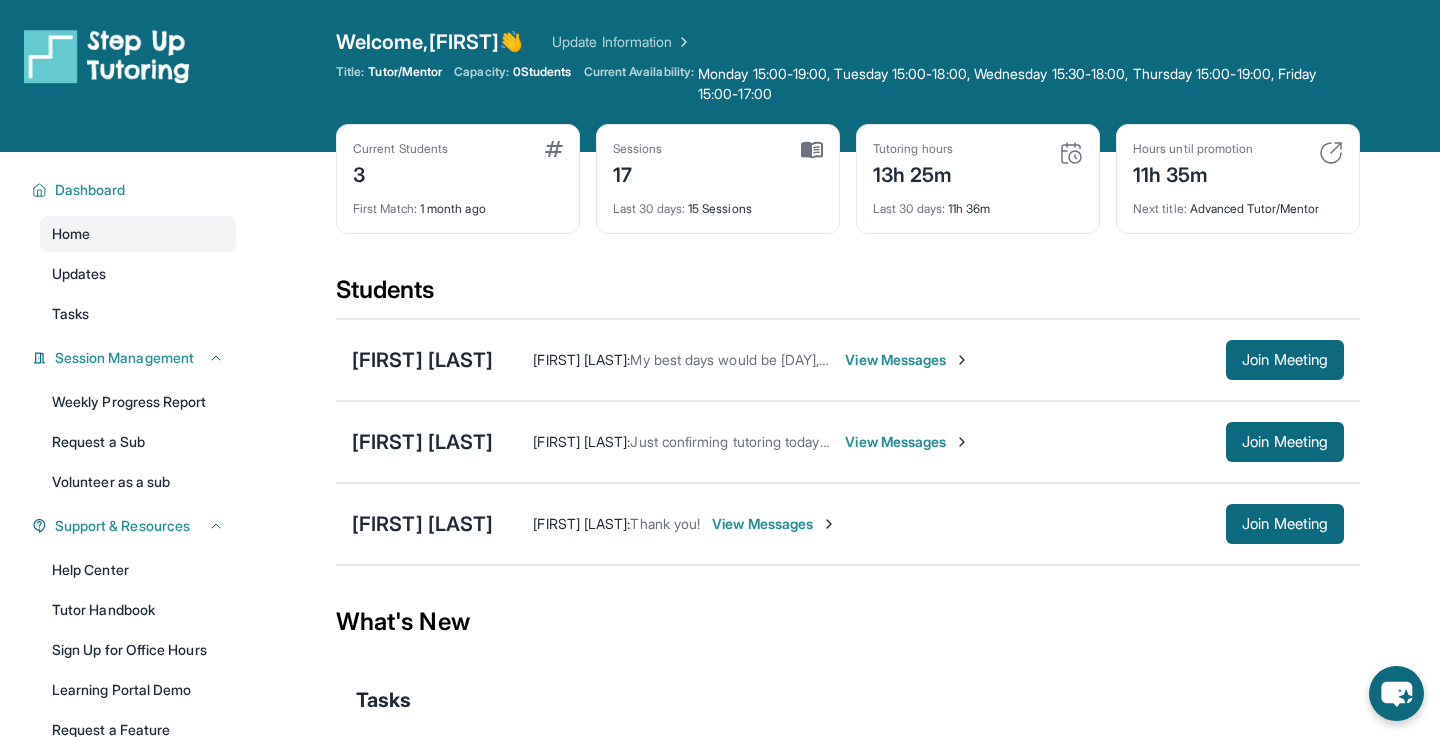 click on "Update Information" at bounding box center [622, 42] 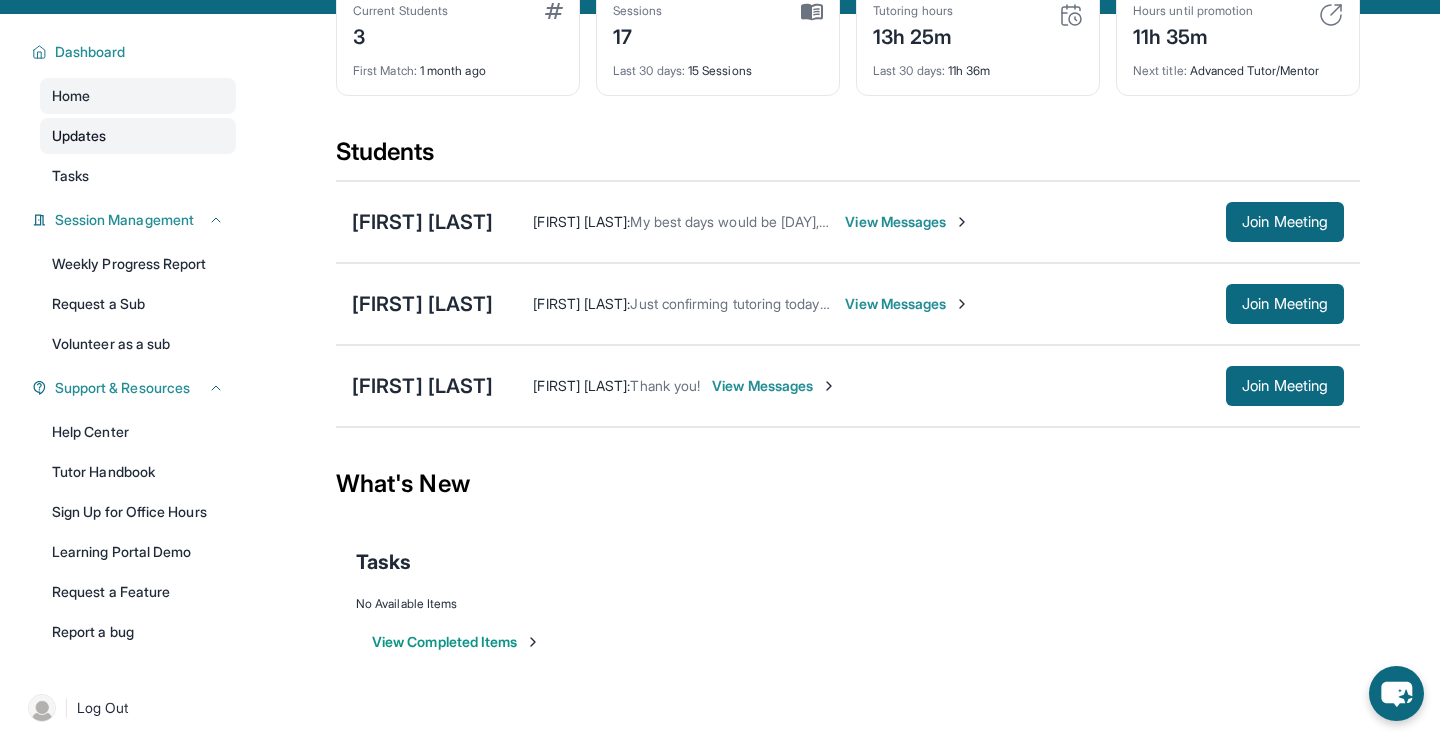 scroll, scrollTop: 0, scrollLeft: 0, axis: both 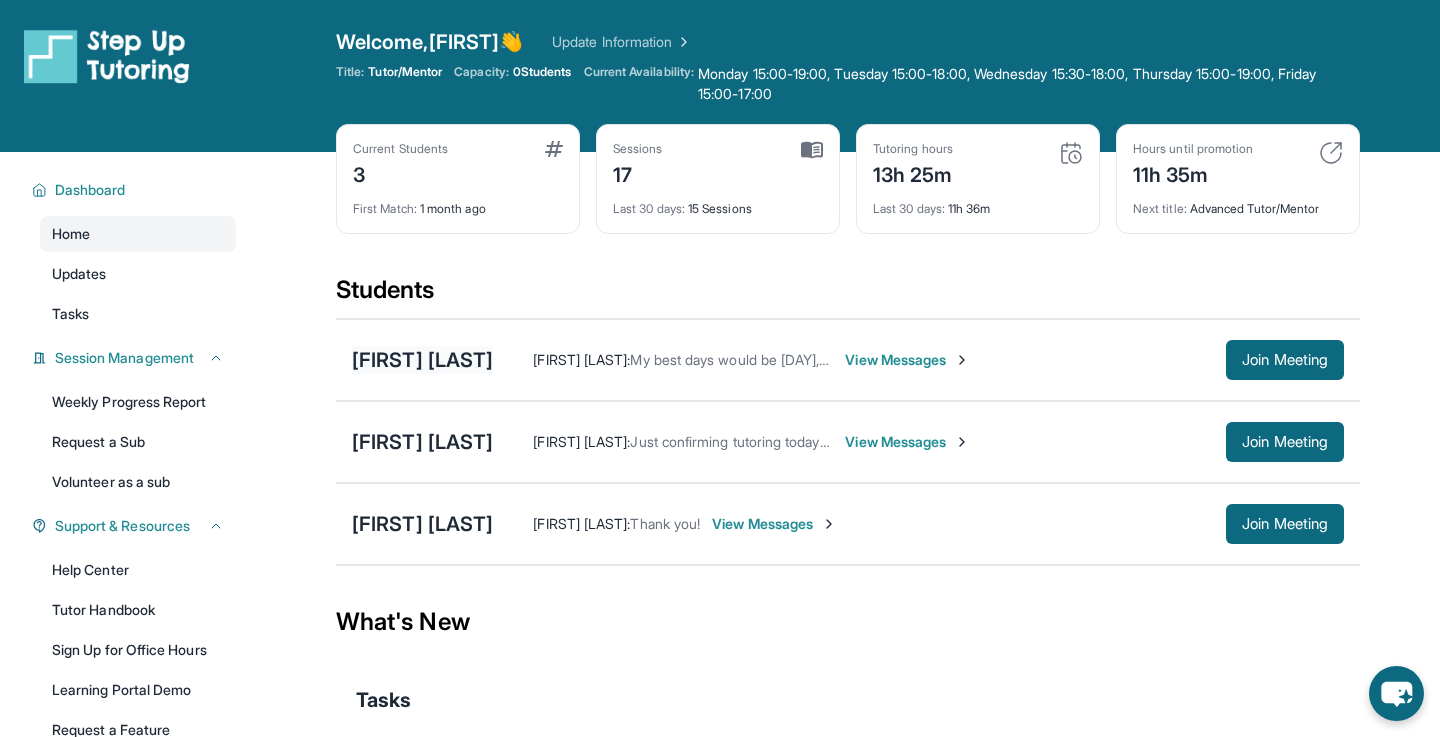 click on "[FIRST] [LAST]" at bounding box center (422, 360) 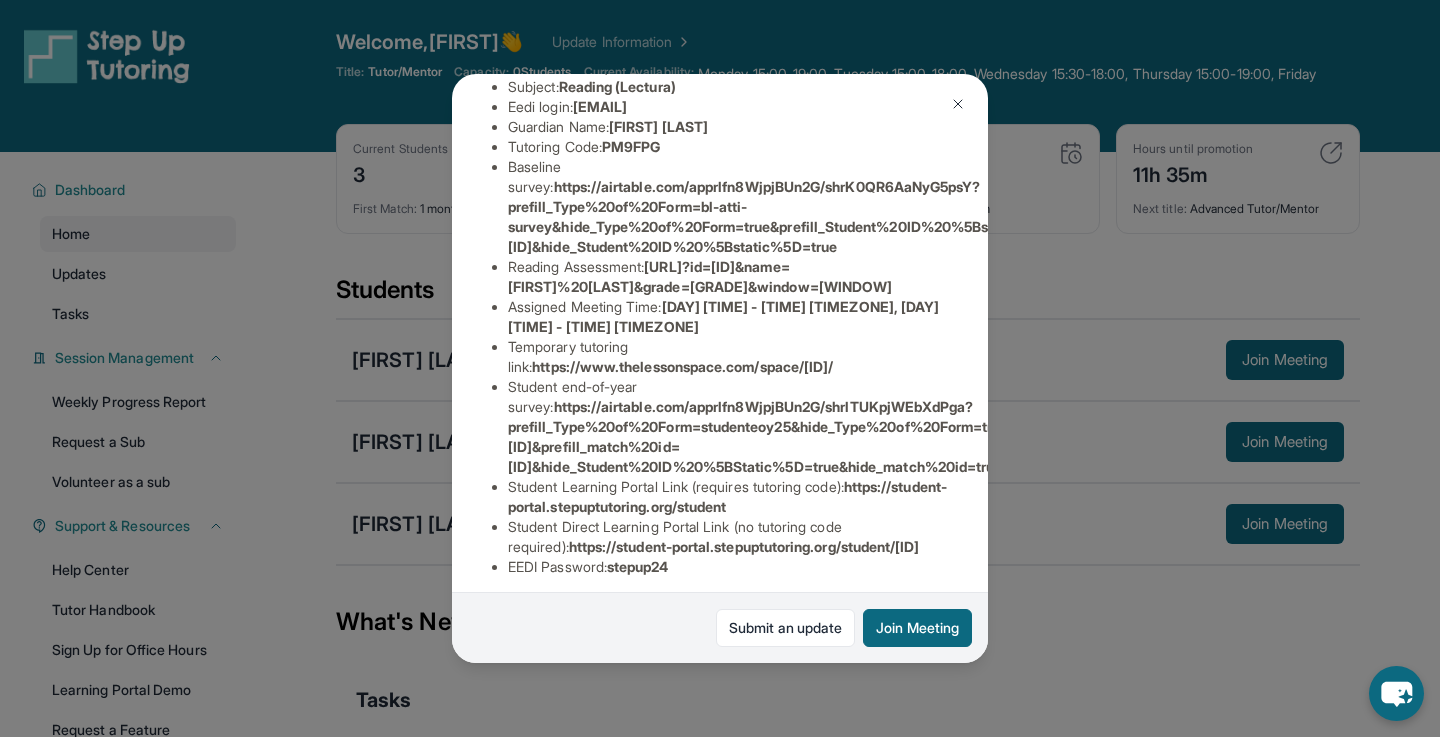 scroll, scrollTop: 331, scrollLeft: 0, axis: vertical 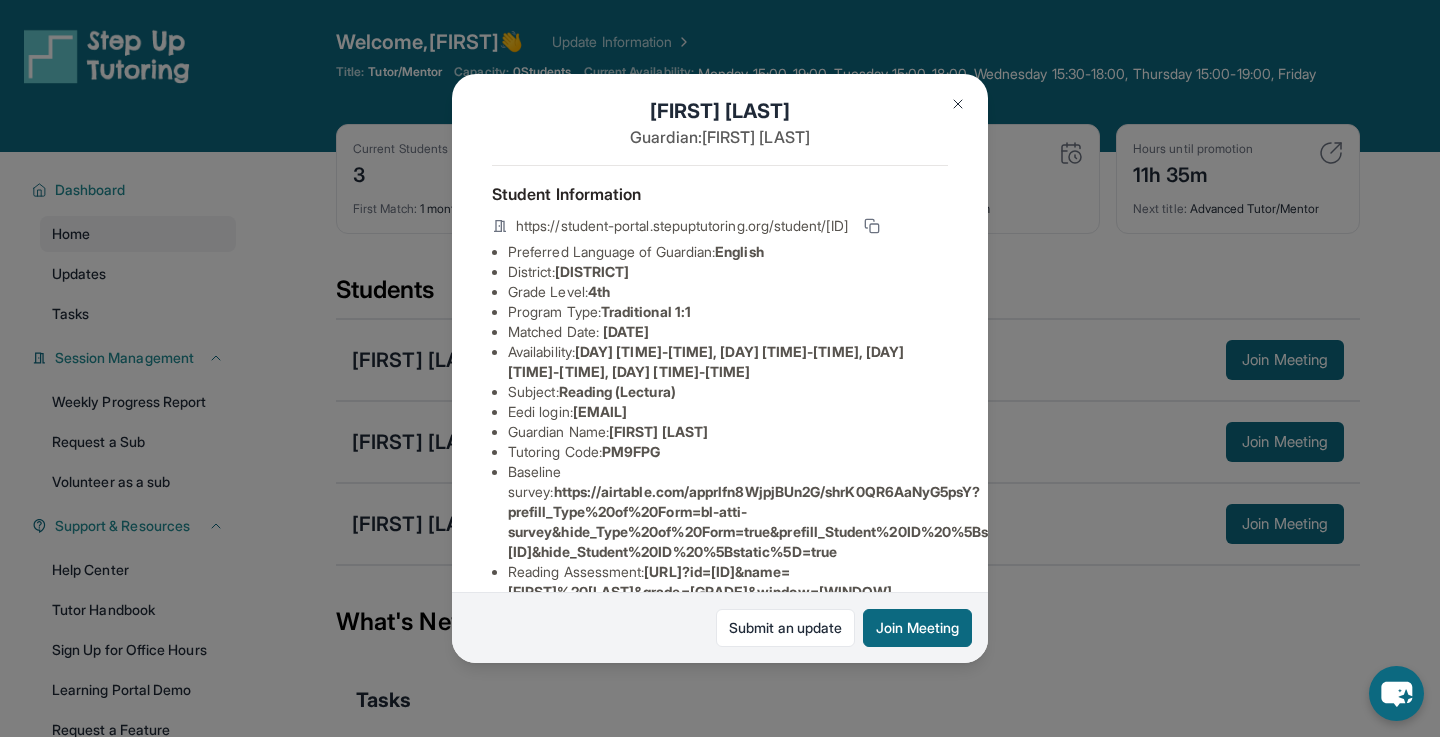 click at bounding box center [958, 104] 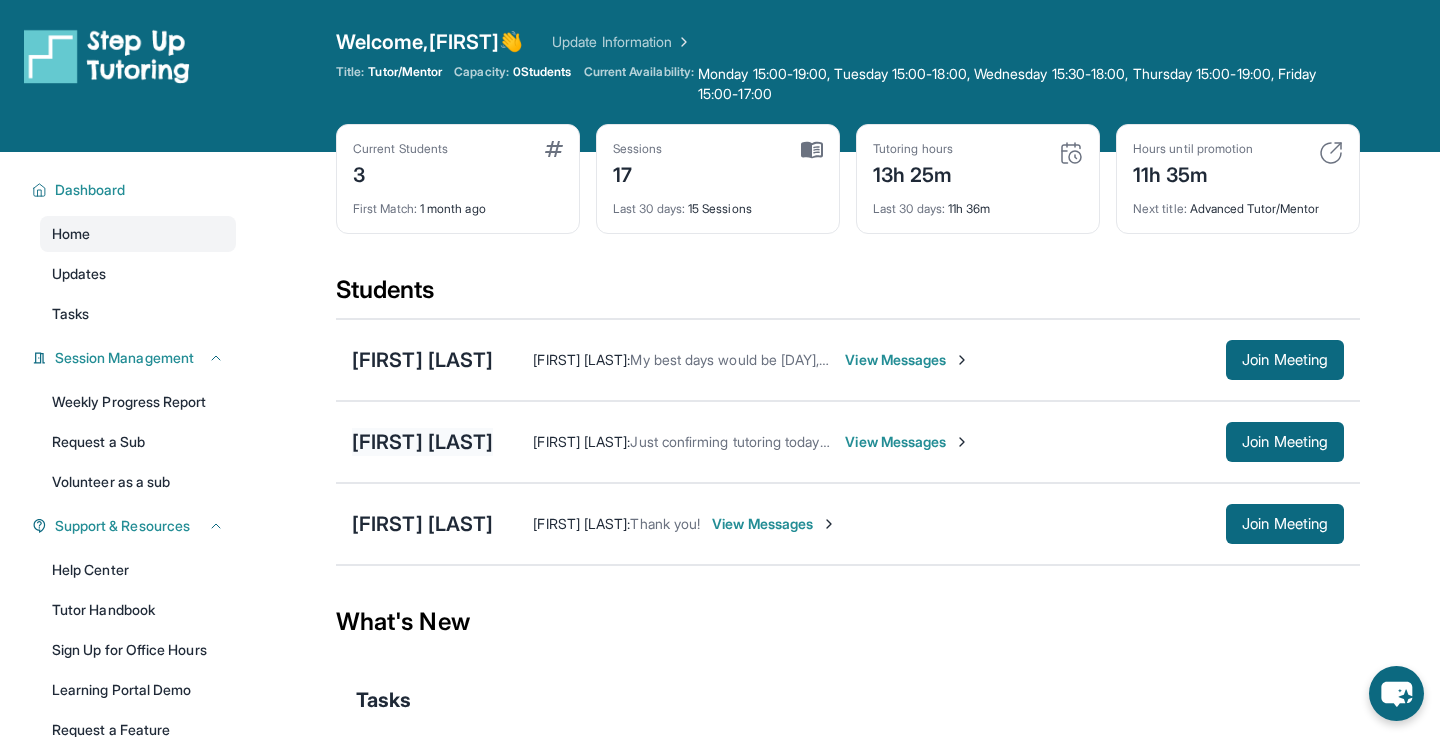 click on "[FIRST] [LAST]" at bounding box center [422, 442] 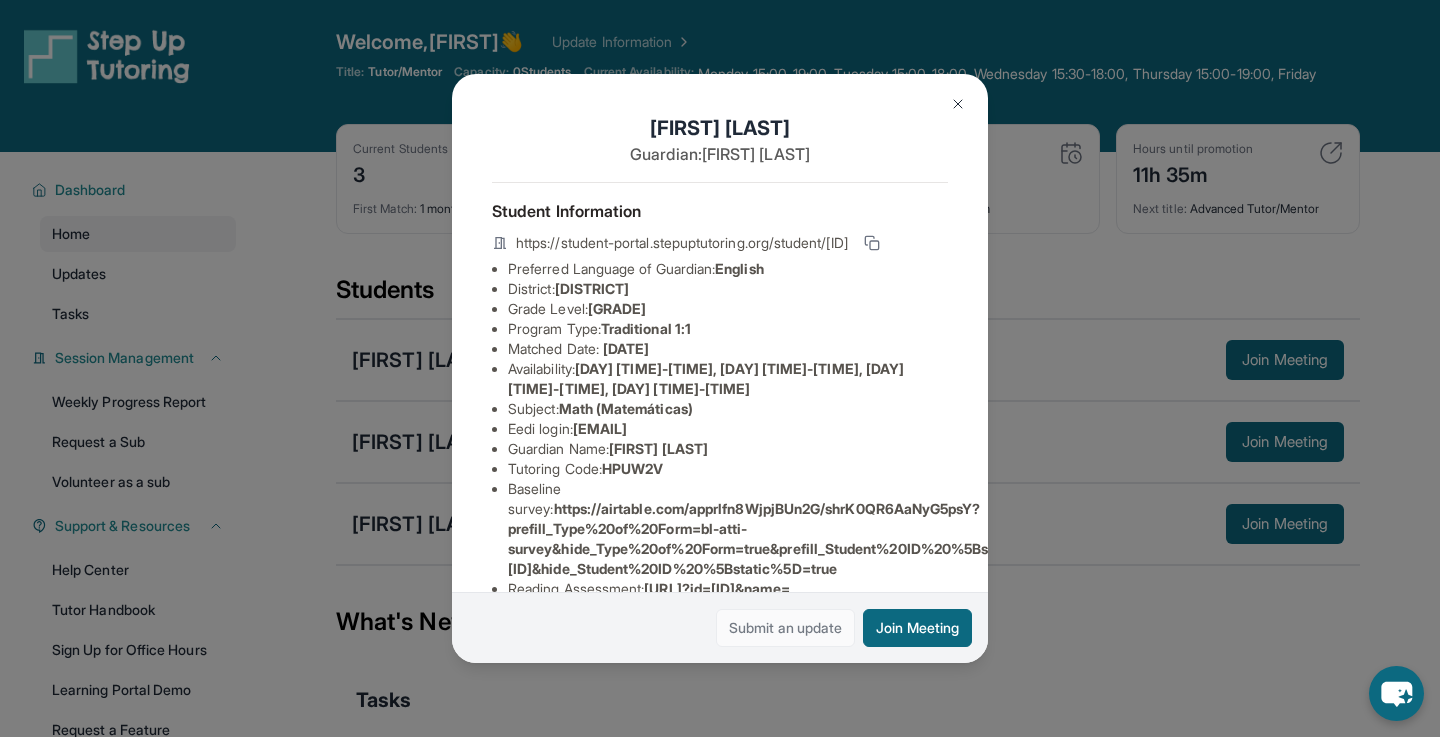 click on "Submit an update" at bounding box center (785, 628) 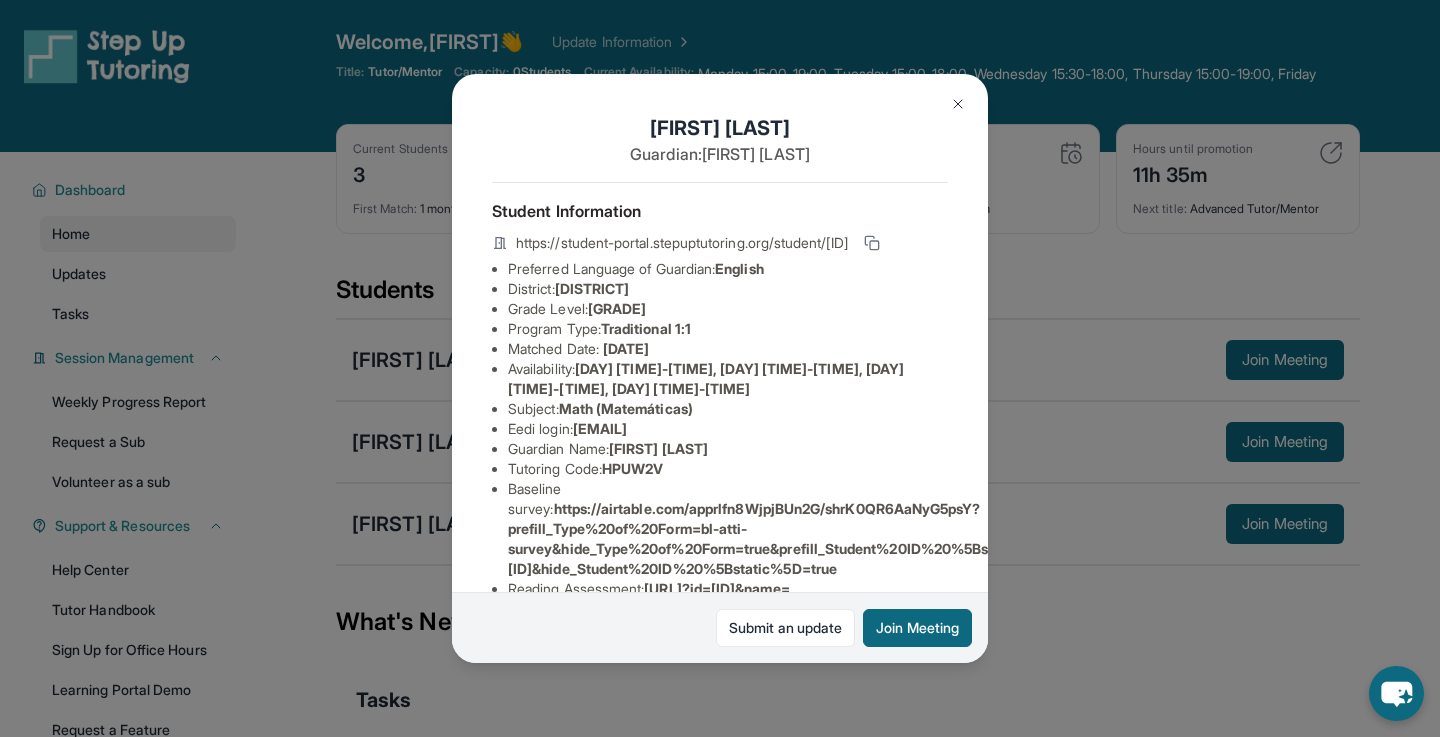 click at bounding box center (958, 104) 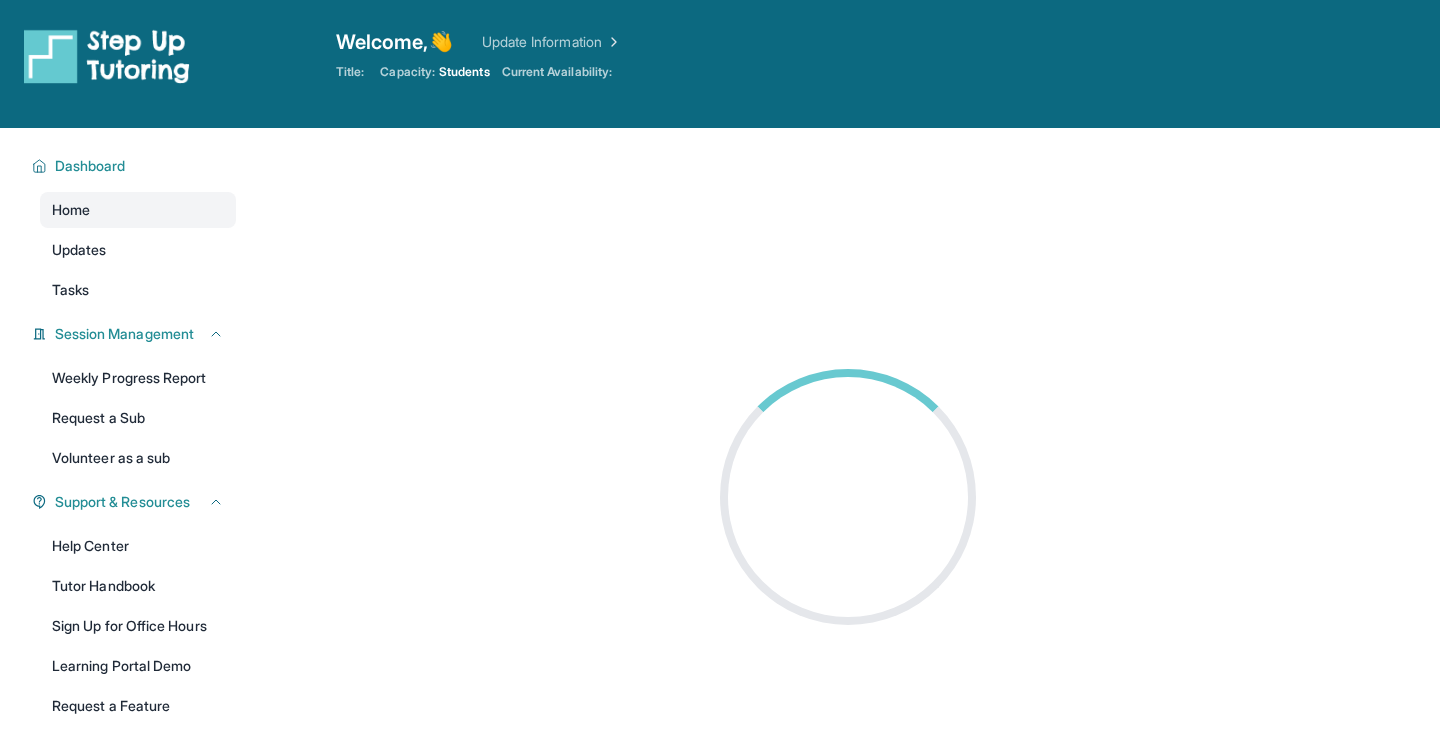 scroll, scrollTop: 0, scrollLeft: 0, axis: both 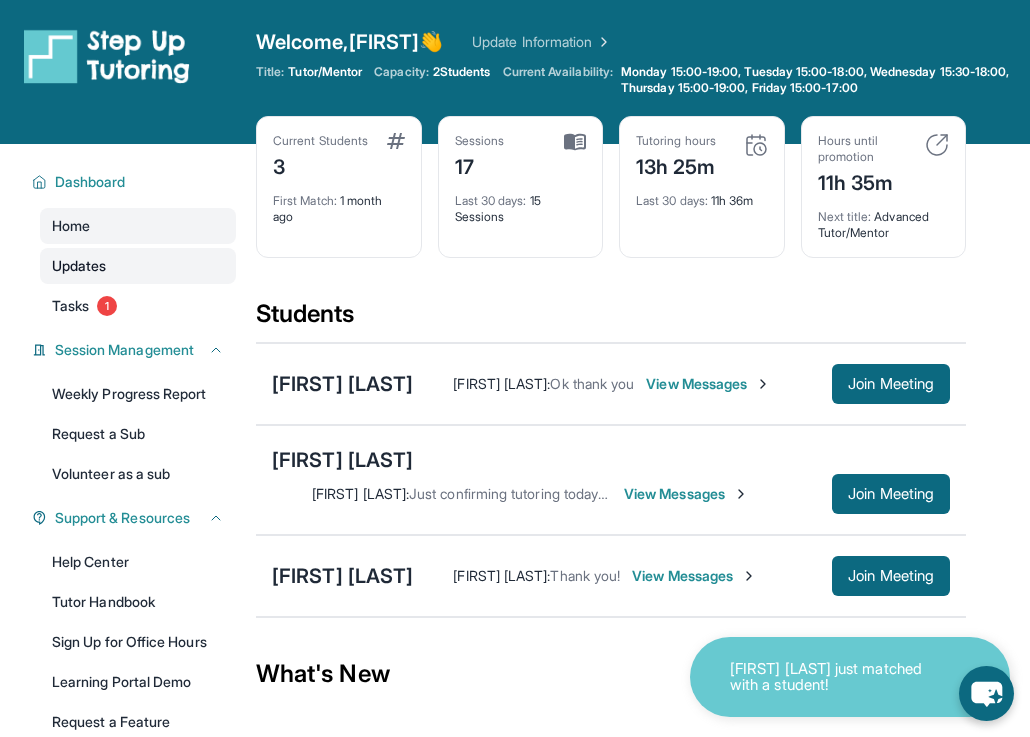 click on "Updates" at bounding box center [138, 266] 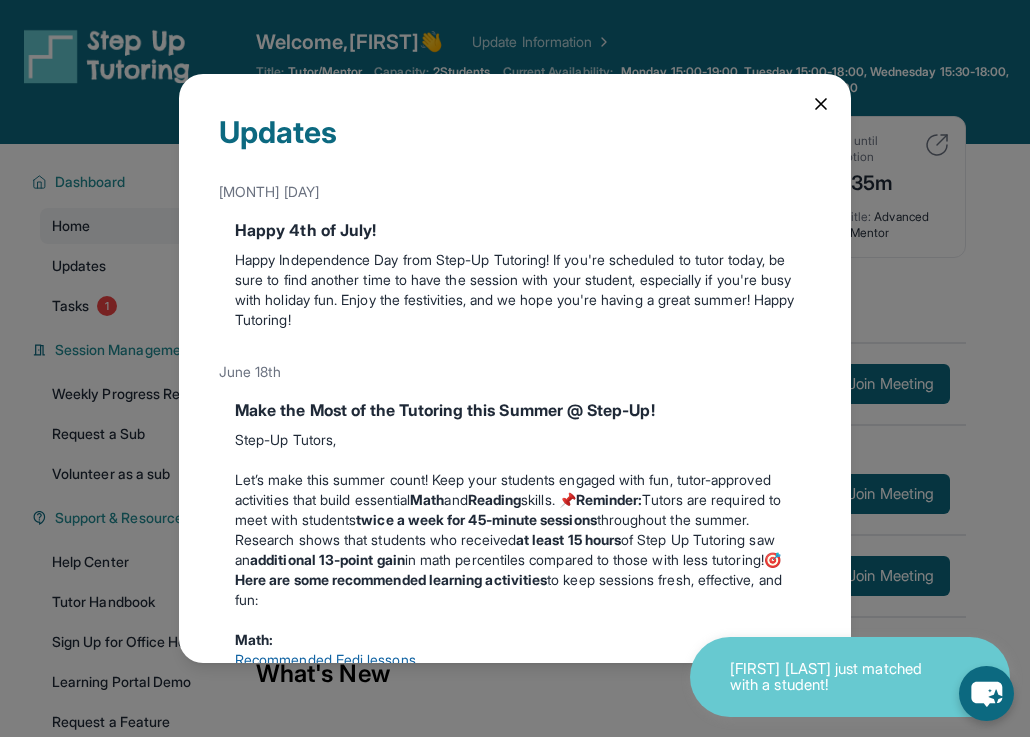 click 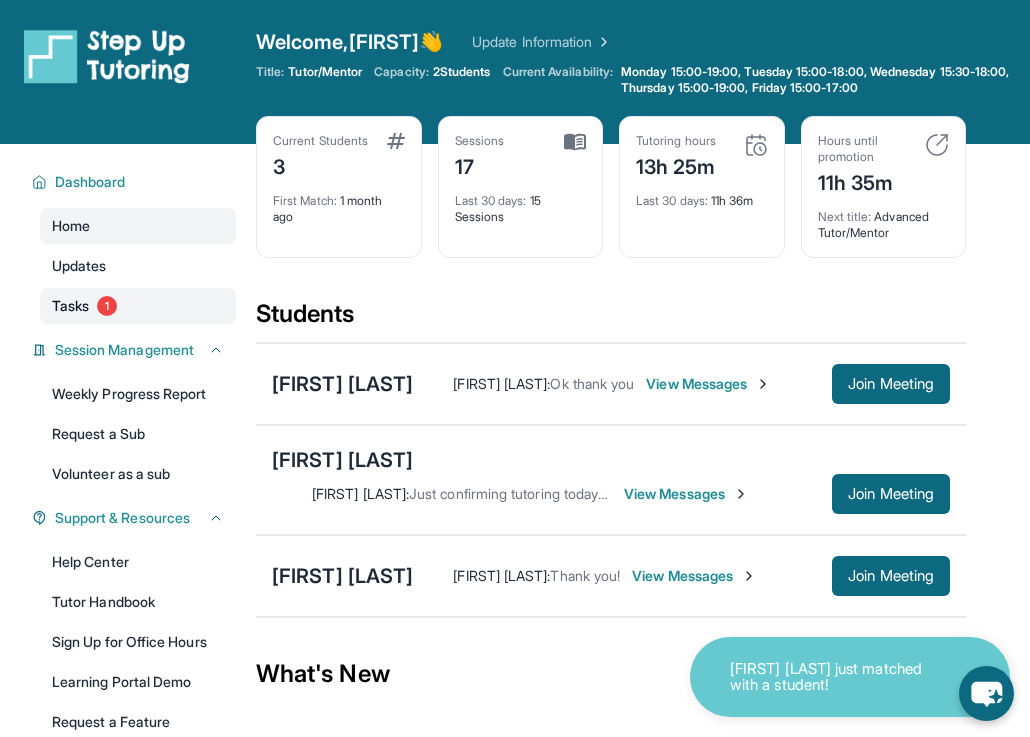 click on "Tasks" at bounding box center (70, 306) 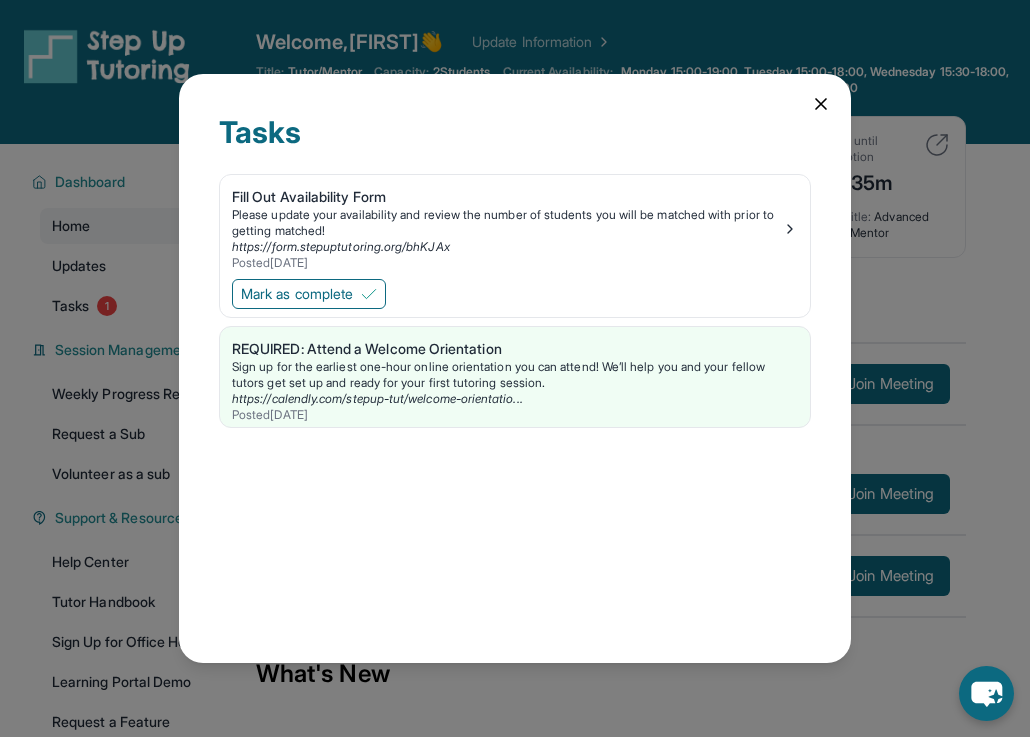 click 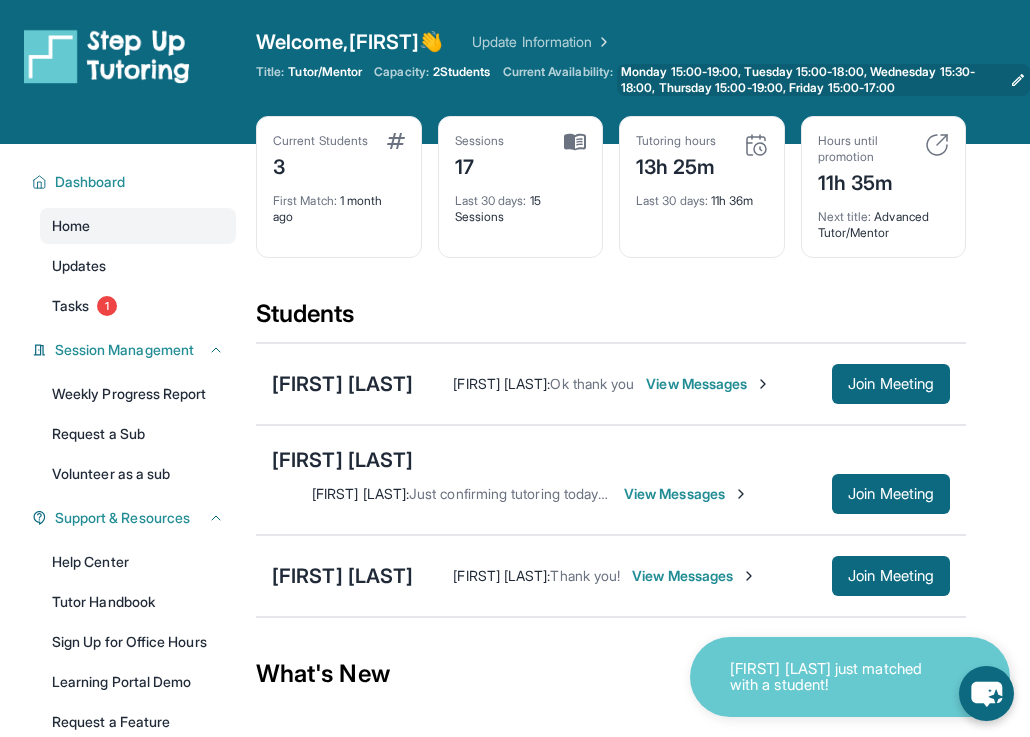 click 